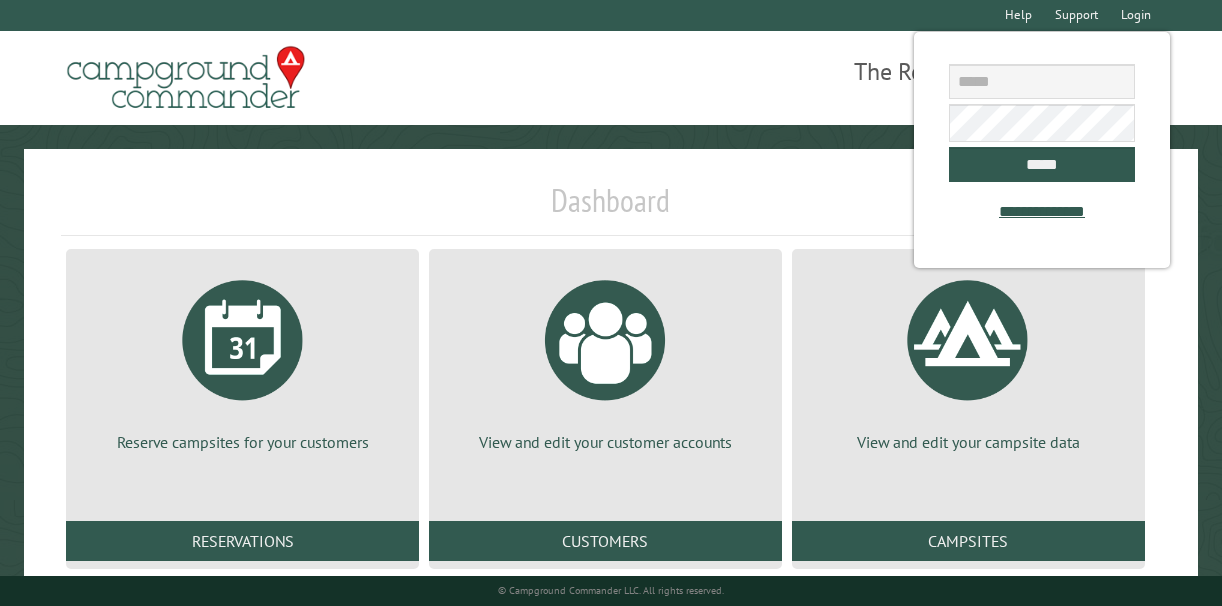 scroll, scrollTop: 0, scrollLeft: 0, axis: both 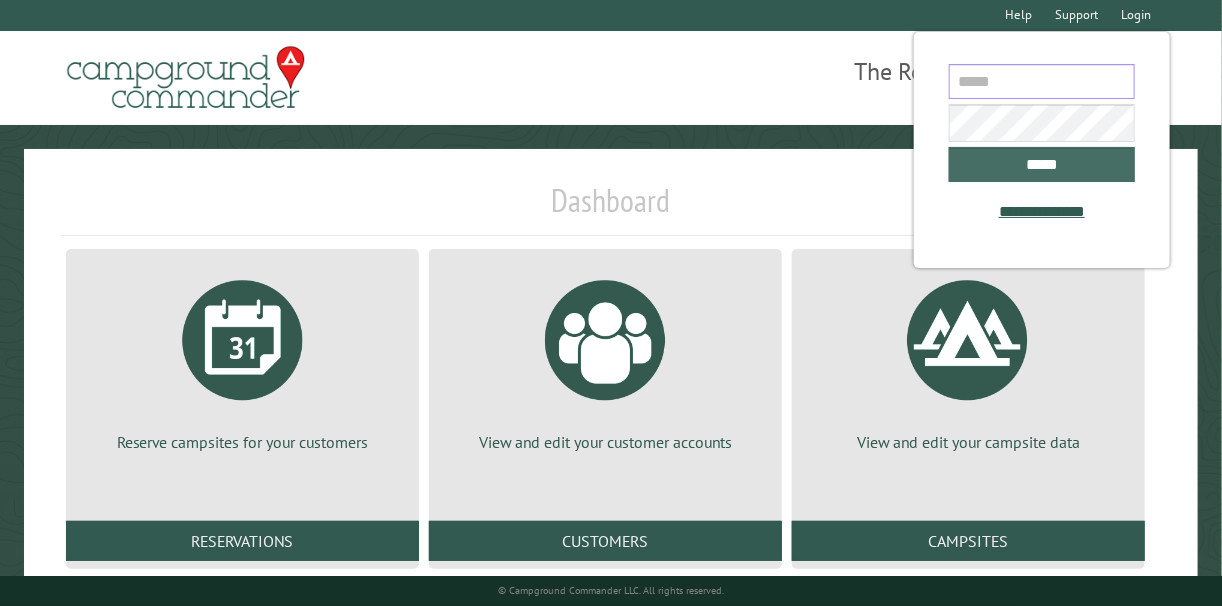 type on "**********" 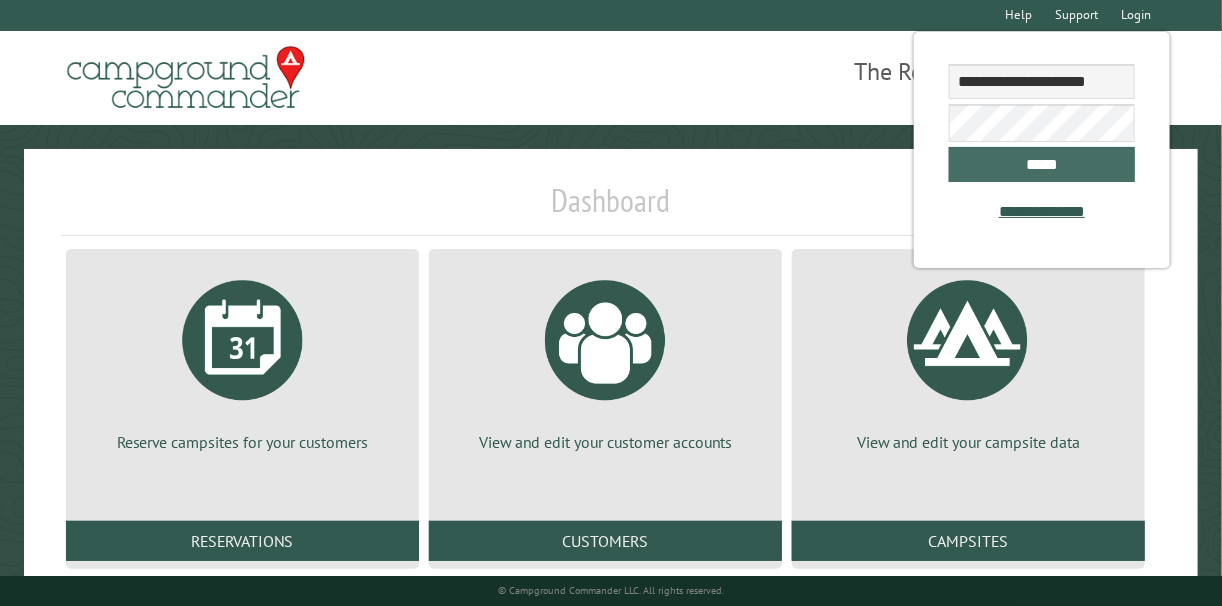 click on "*****" at bounding box center [1042, 164] 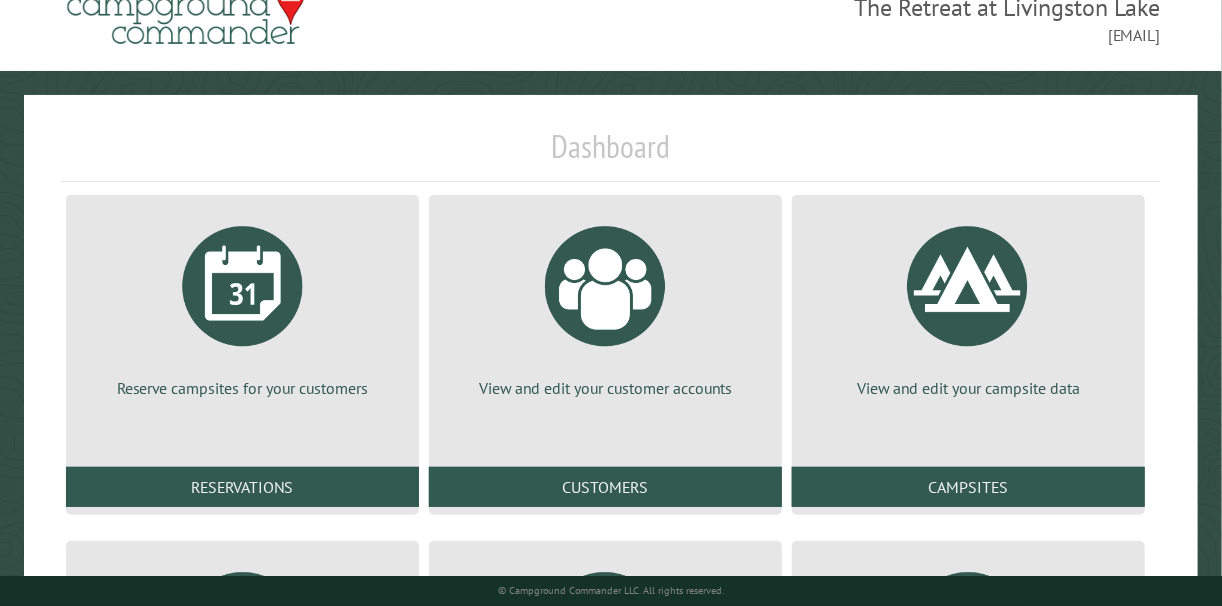scroll, scrollTop: 68, scrollLeft: 0, axis: vertical 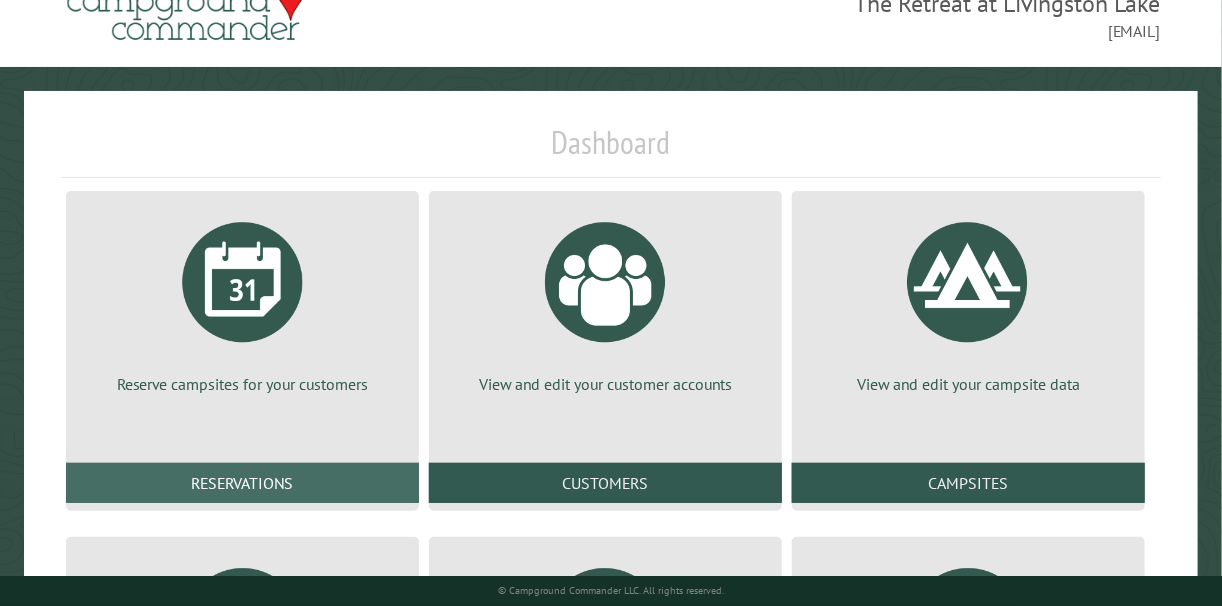 click on "Reservations" at bounding box center [242, 483] 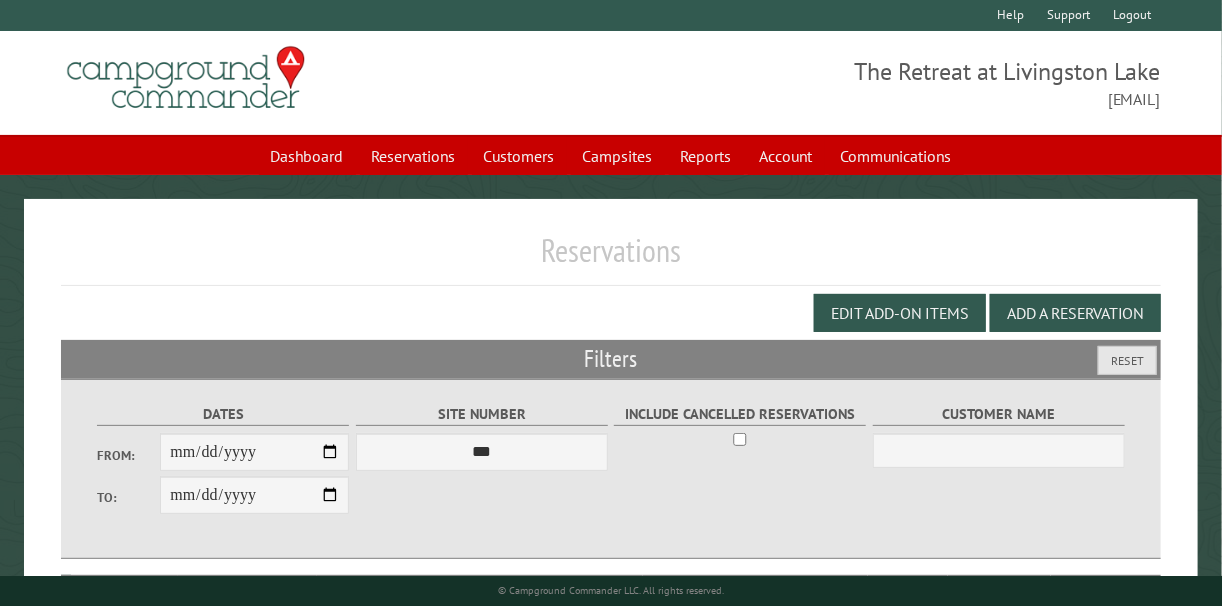scroll, scrollTop: 125, scrollLeft: 0, axis: vertical 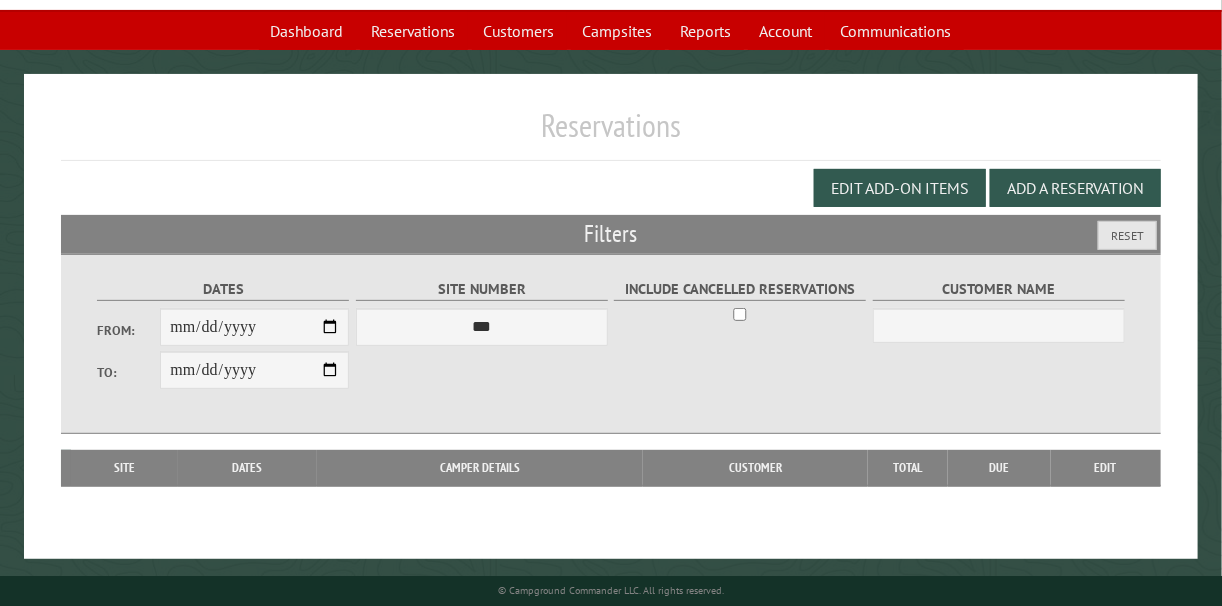 click on "From:" at bounding box center [254, 327] 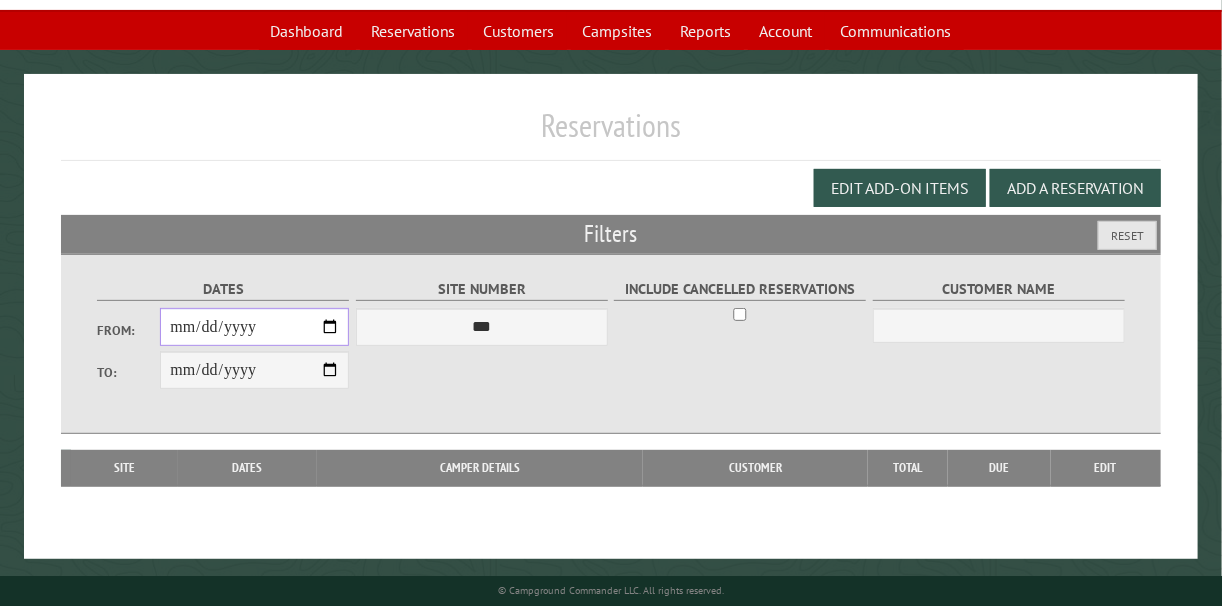 type on "**********" 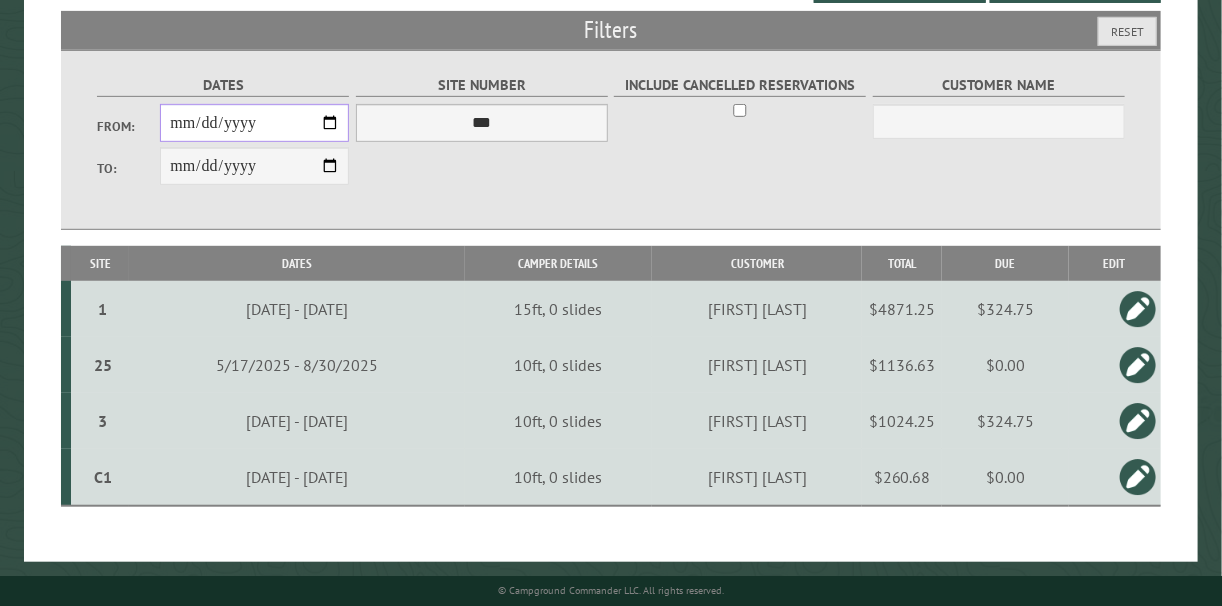 scroll, scrollTop: 330, scrollLeft: 0, axis: vertical 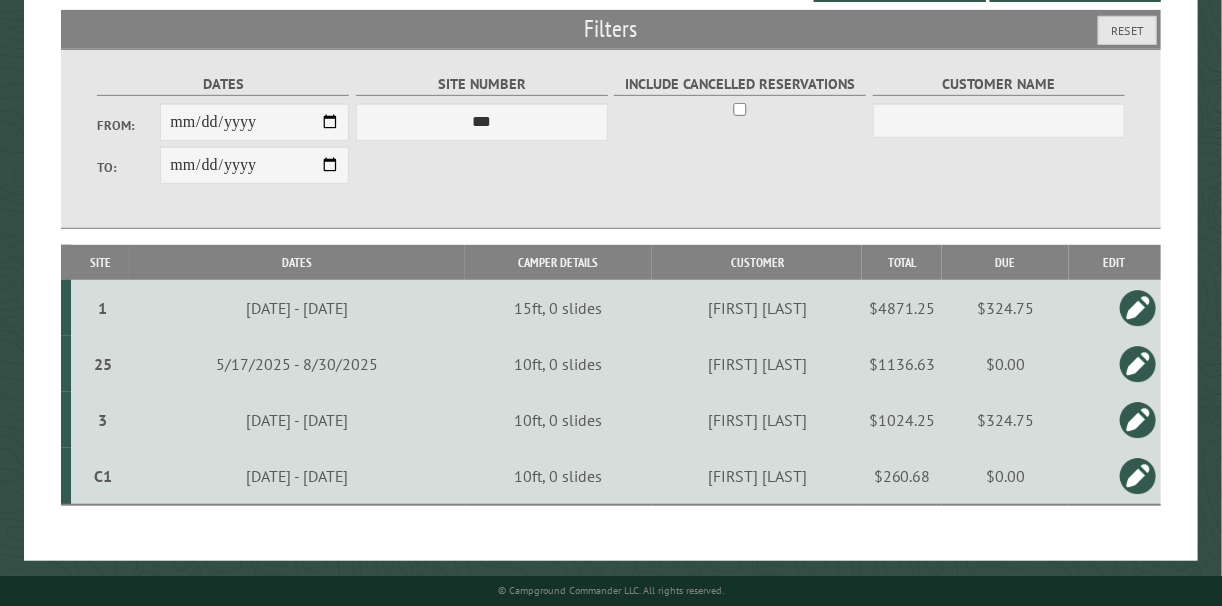 click on "$0.00" at bounding box center [1005, 476] 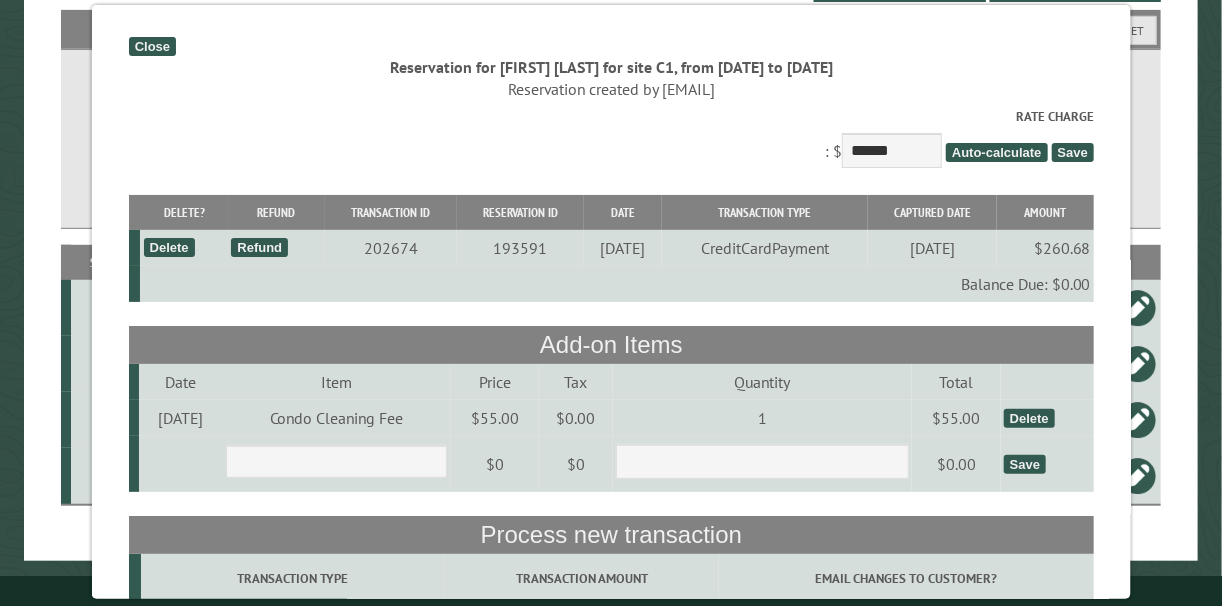 click on "Refund" at bounding box center [259, 247] 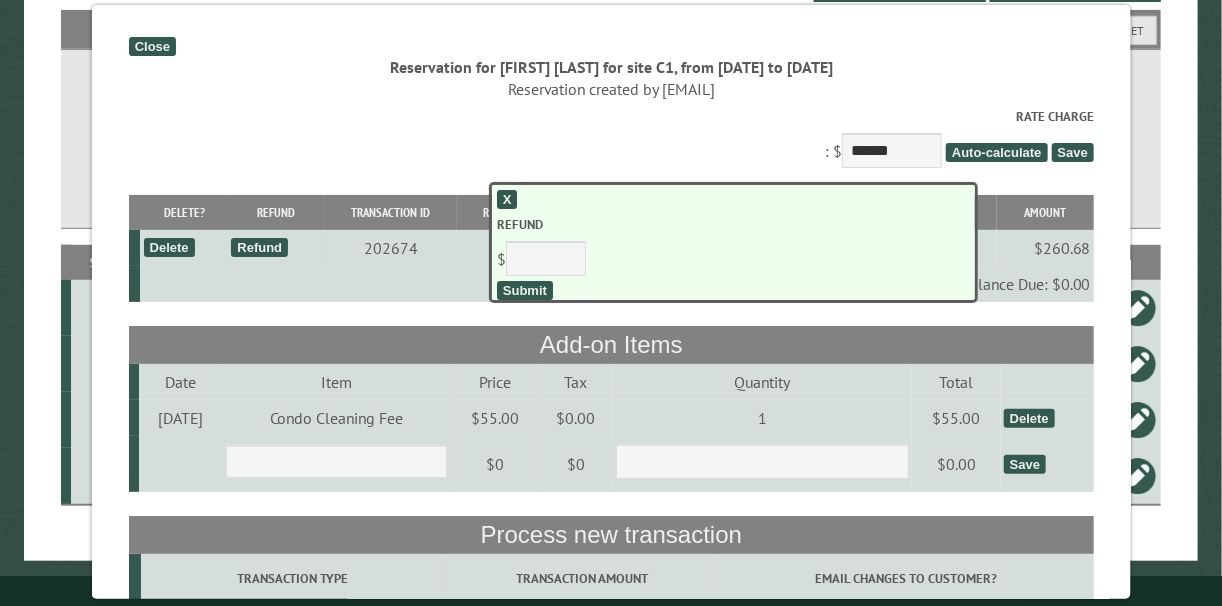 click on "Submit" at bounding box center [525, 290] 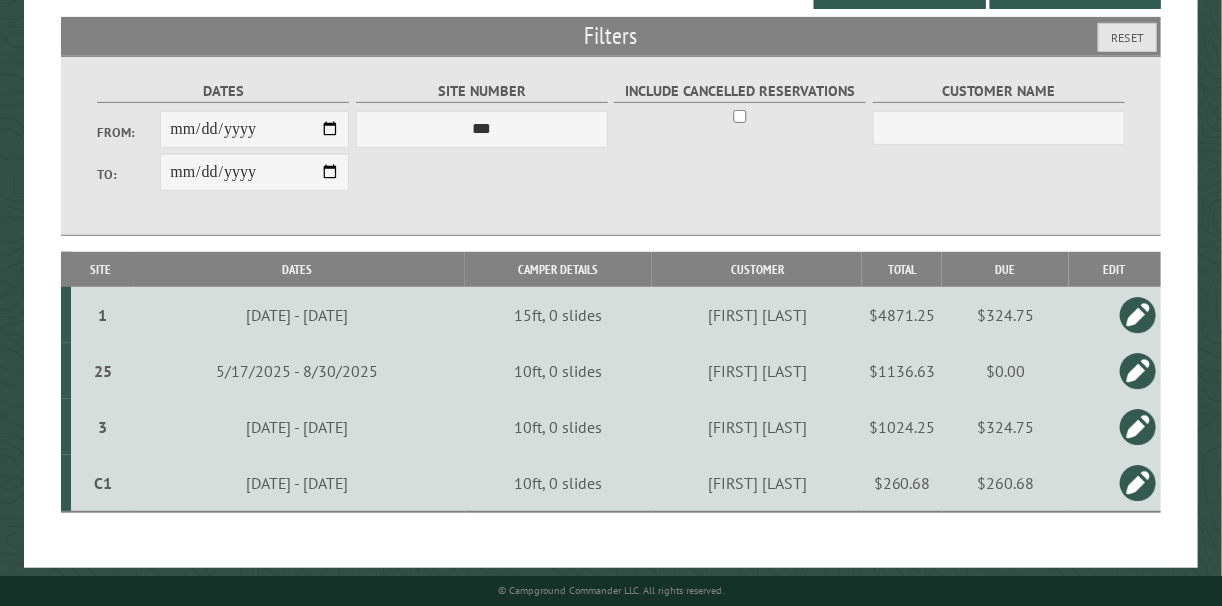 scroll, scrollTop: 334, scrollLeft: 0, axis: vertical 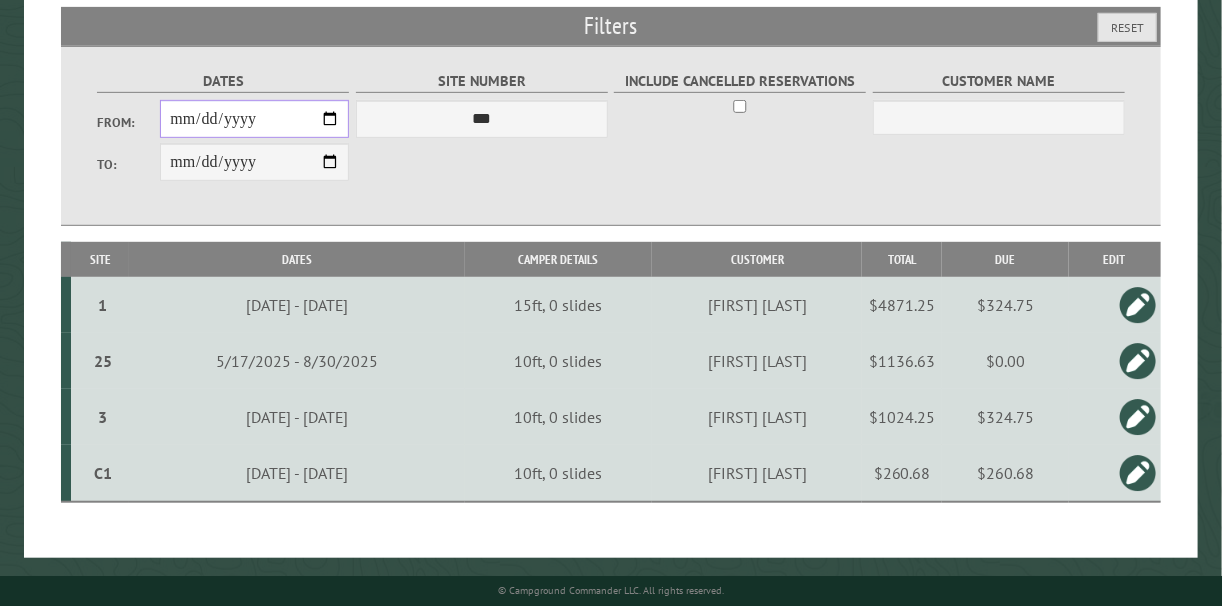 click on "**********" at bounding box center (254, 119) 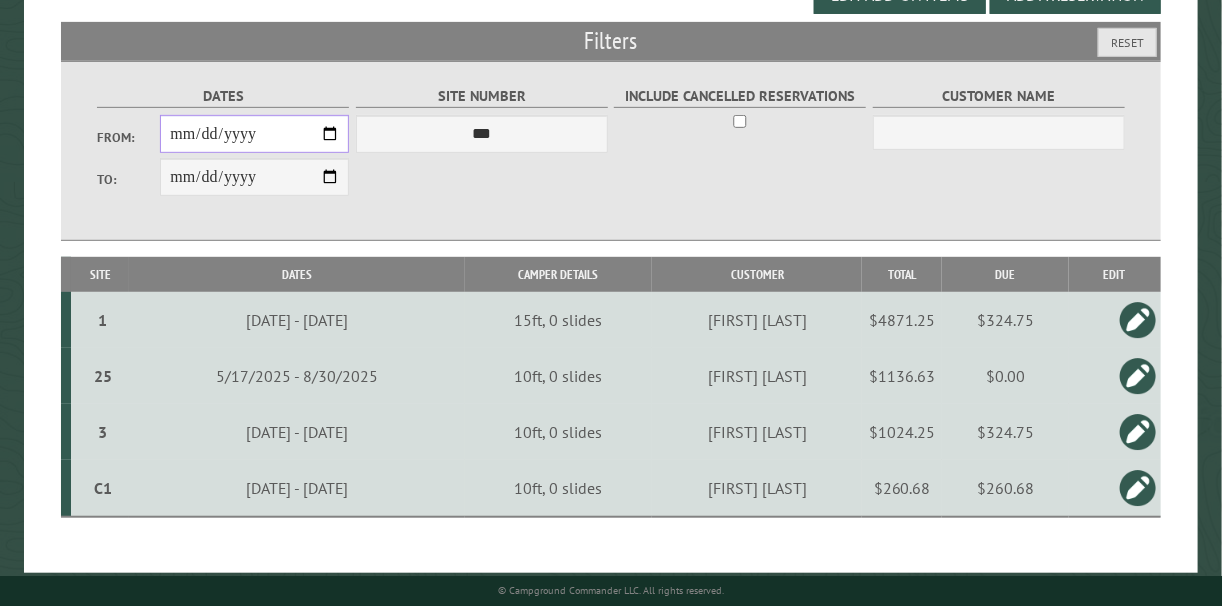 scroll, scrollTop: 334, scrollLeft: 0, axis: vertical 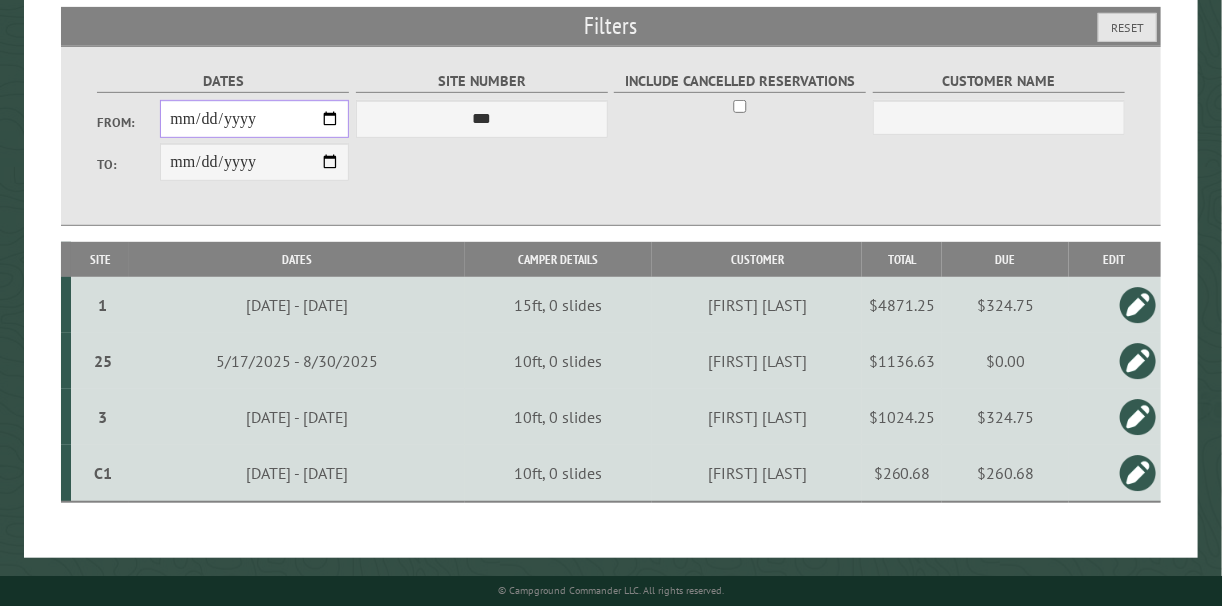 click on "**********" at bounding box center [254, 119] 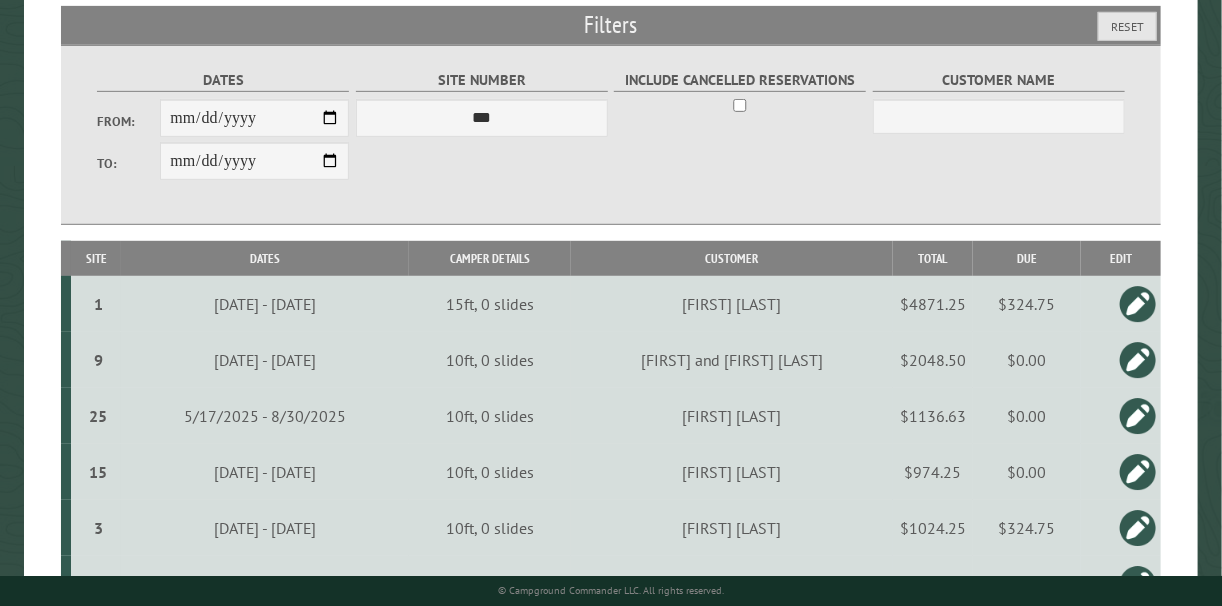 click at bounding box center (1138, 304) 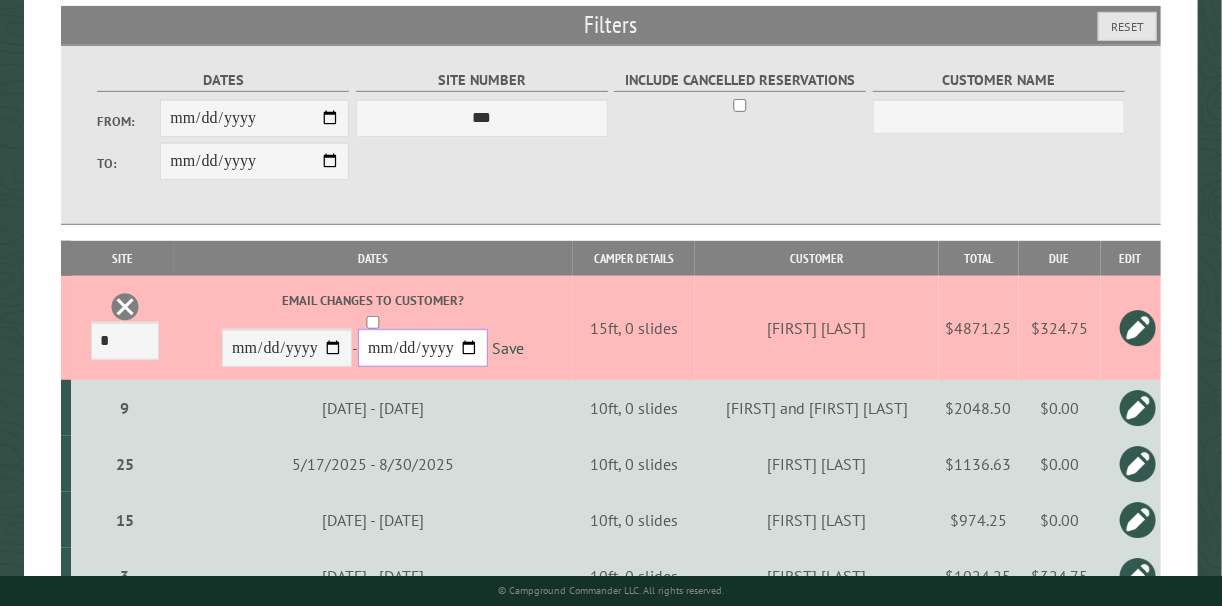 click on "**********" at bounding box center (423, 348) 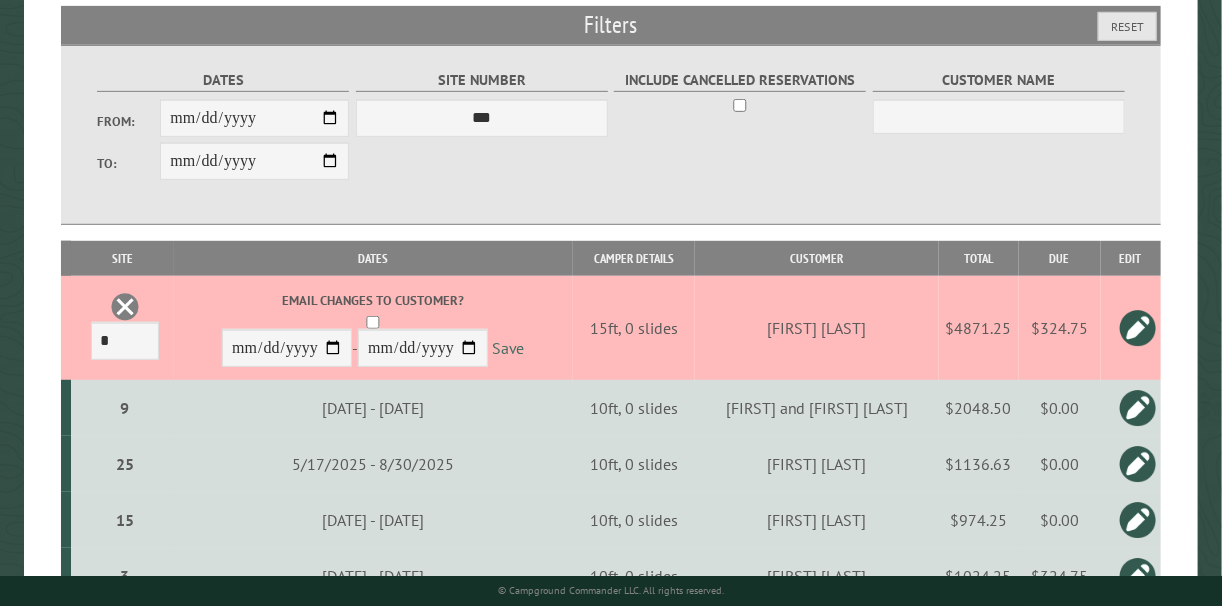 click on "Save" at bounding box center [508, 349] 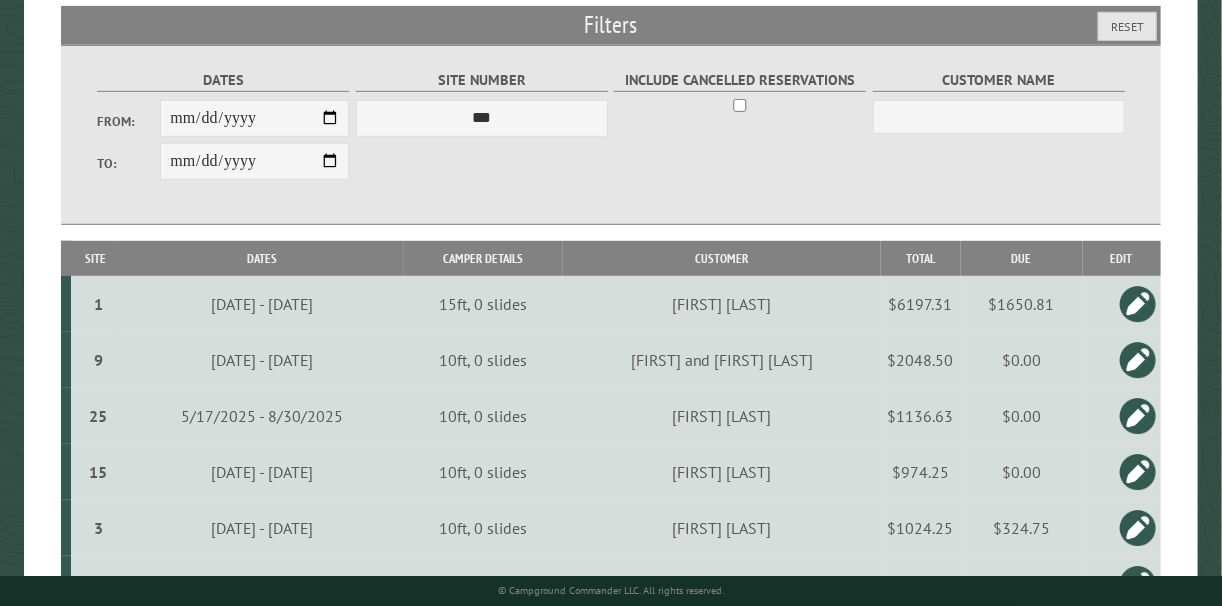 click on "$1650.81" at bounding box center (1022, 304) 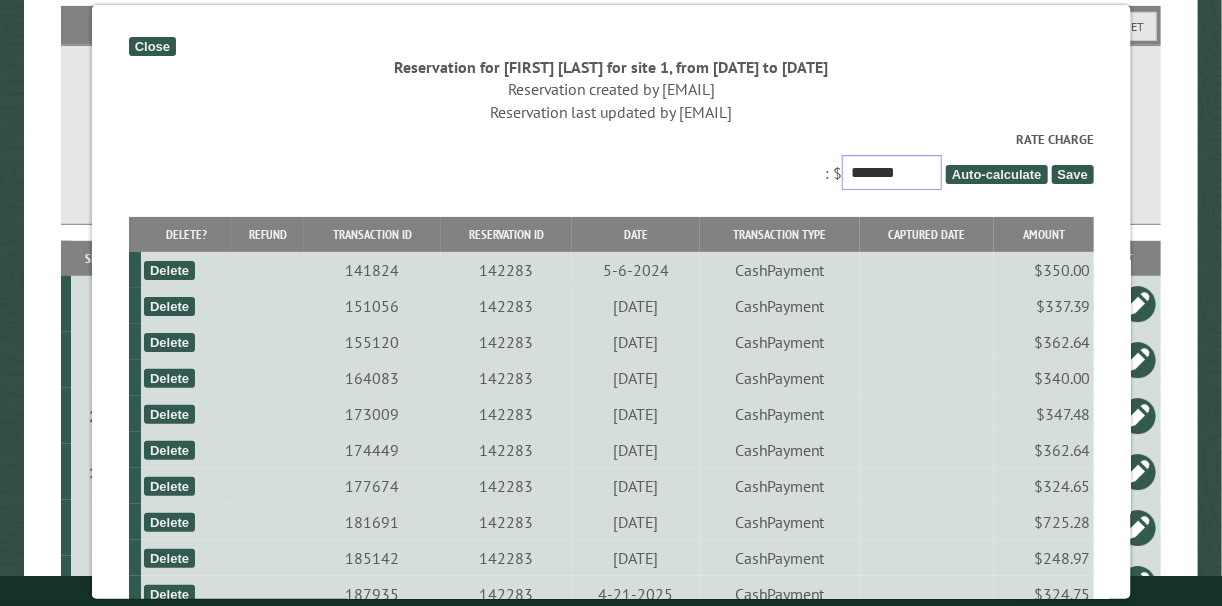 click on "*******" at bounding box center (892, 172) 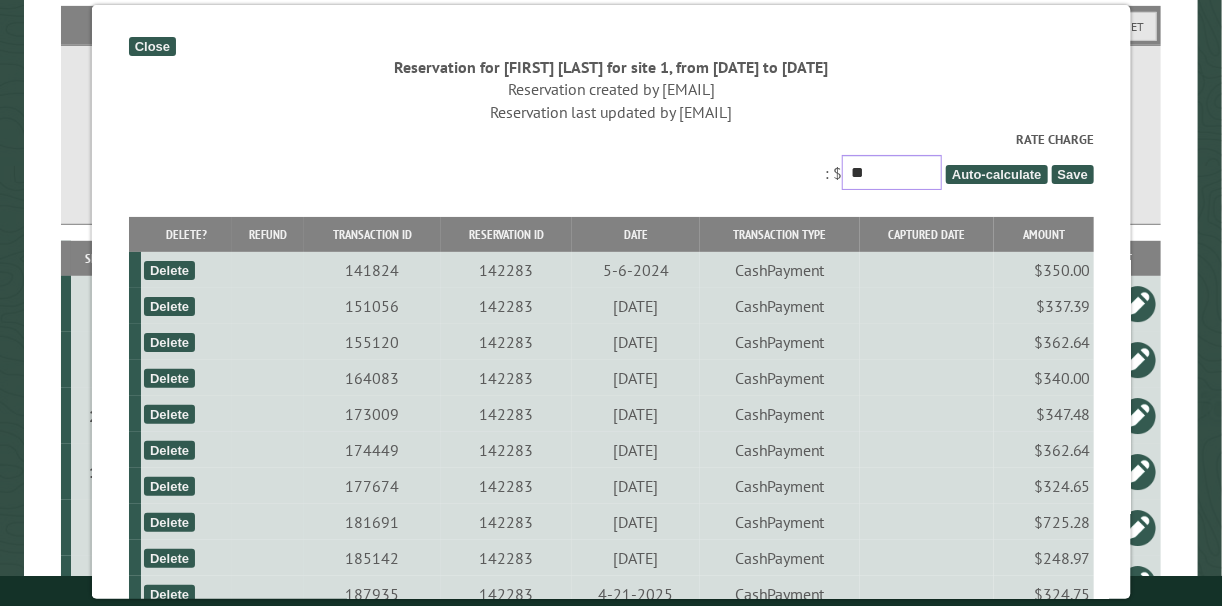 type on "*" 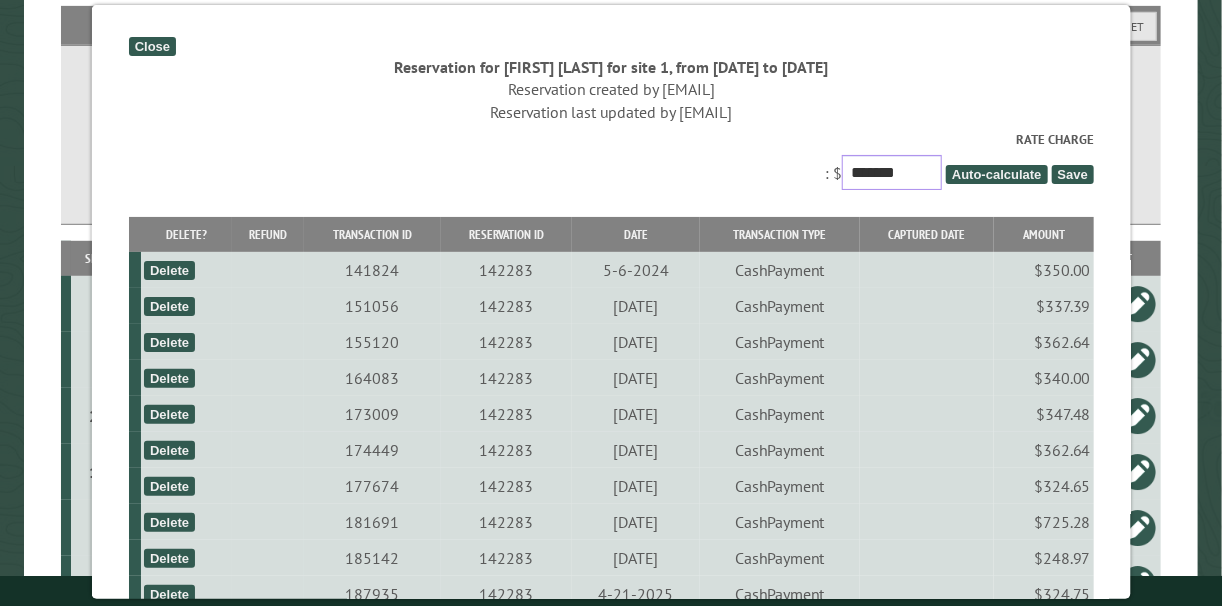 type on "*******" 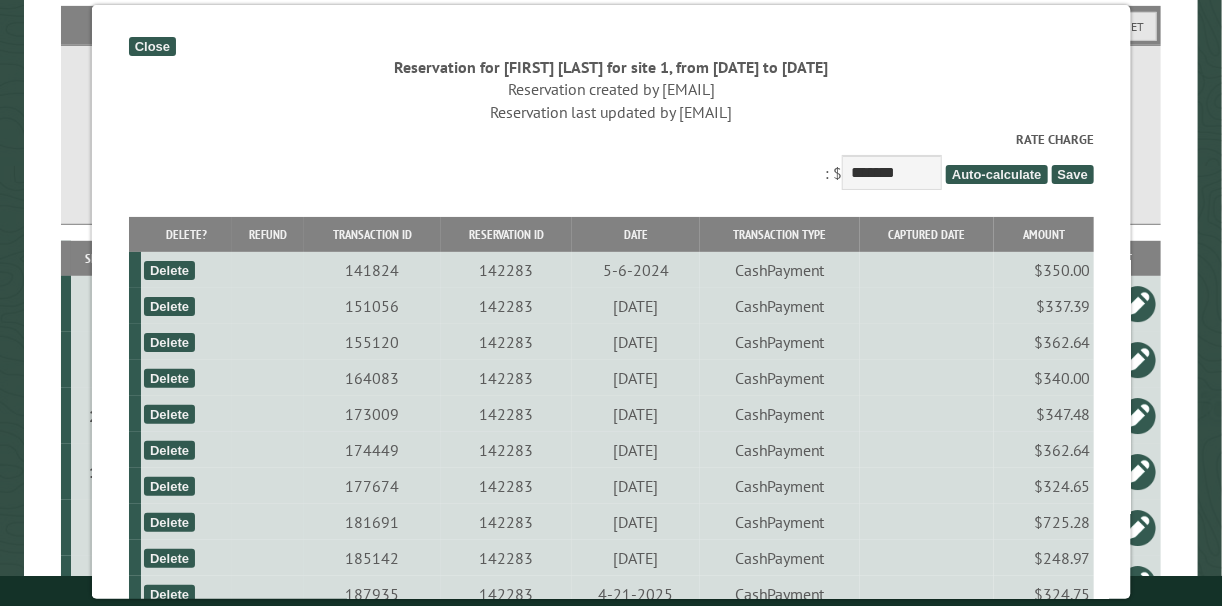click on "Save" at bounding box center [1072, 174] 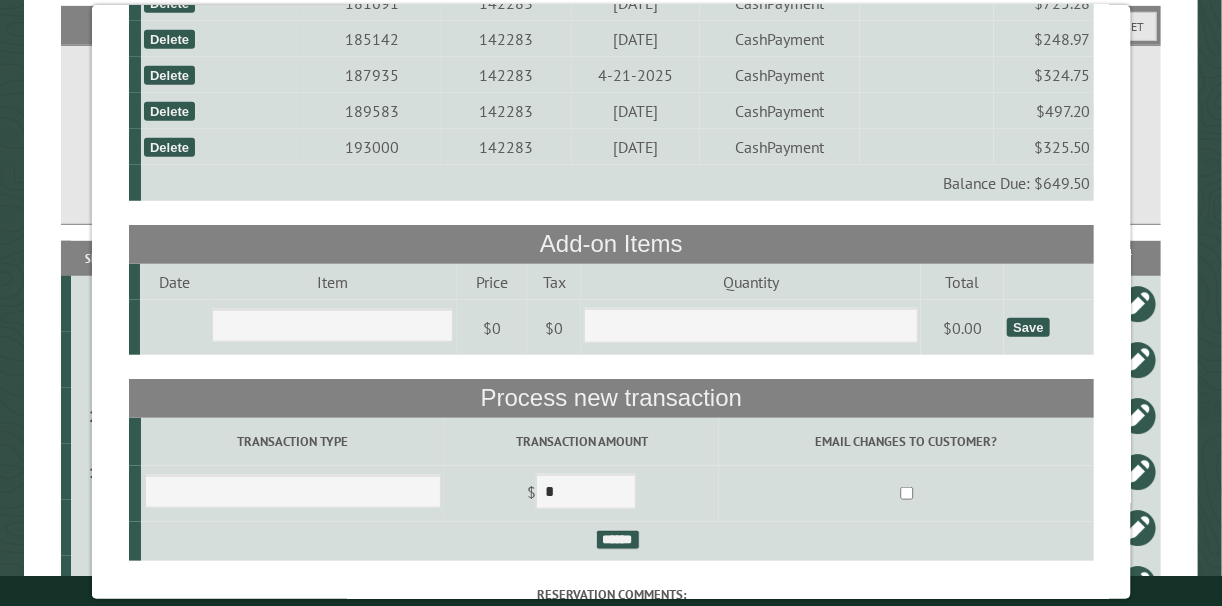 scroll, scrollTop: 565, scrollLeft: 0, axis: vertical 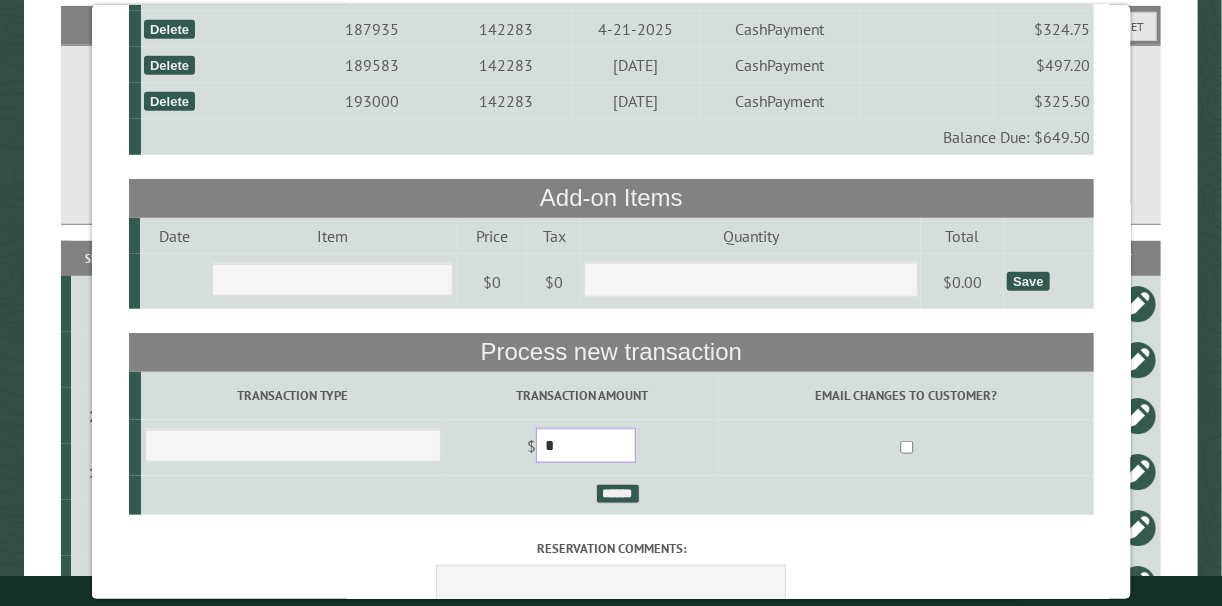click on "*" at bounding box center (586, 445) 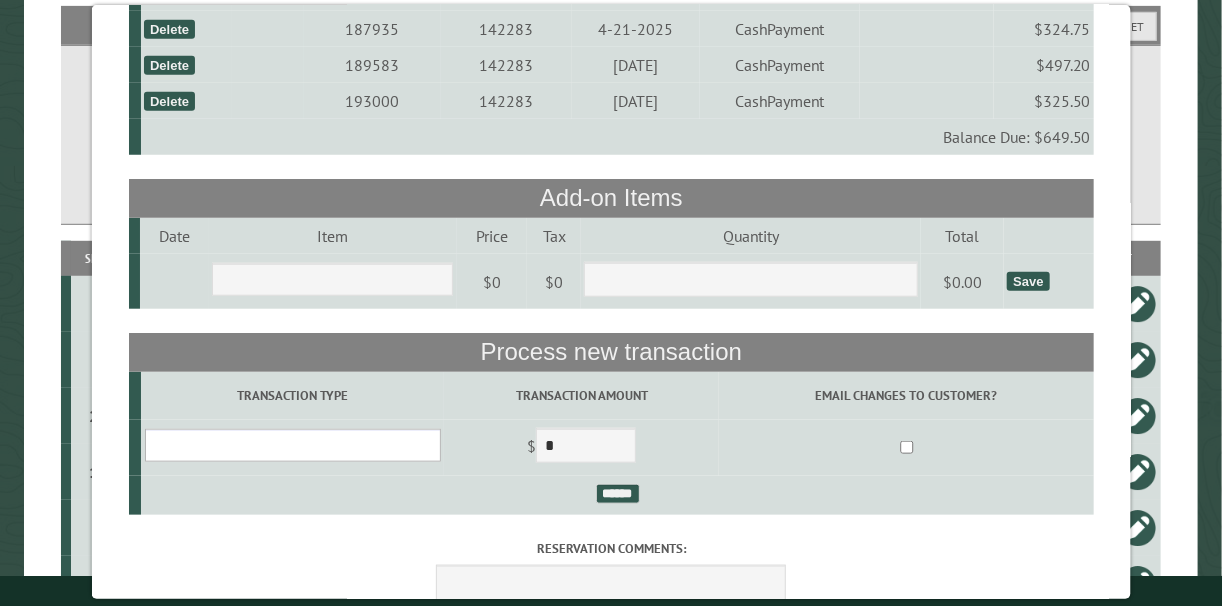 click on "**********" at bounding box center (292, 445) 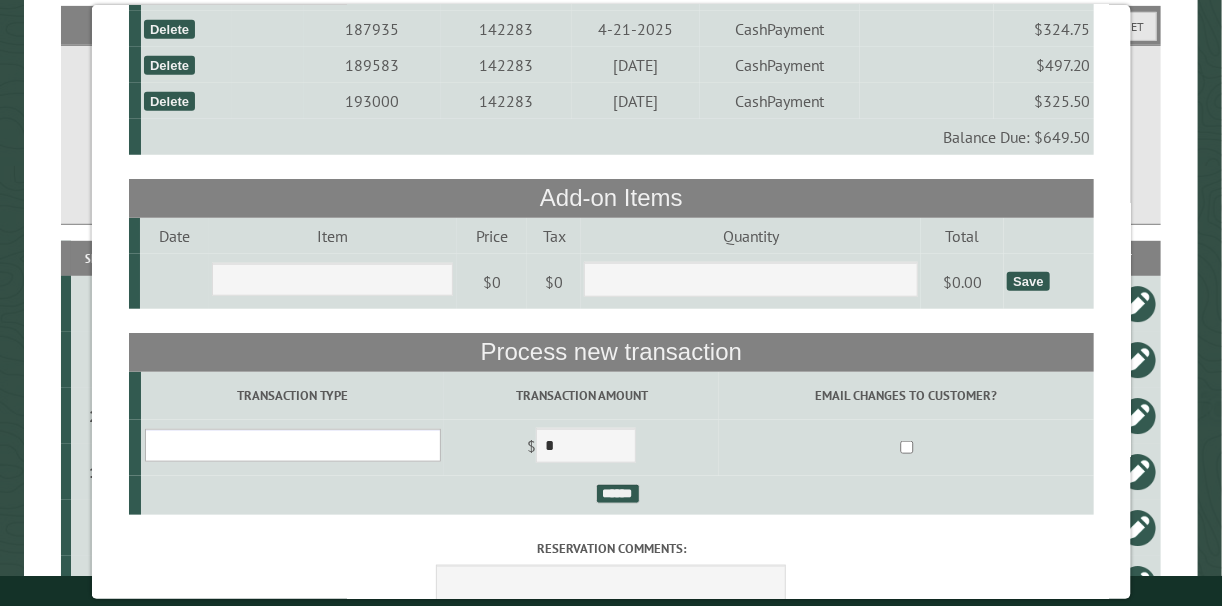 select on "*" 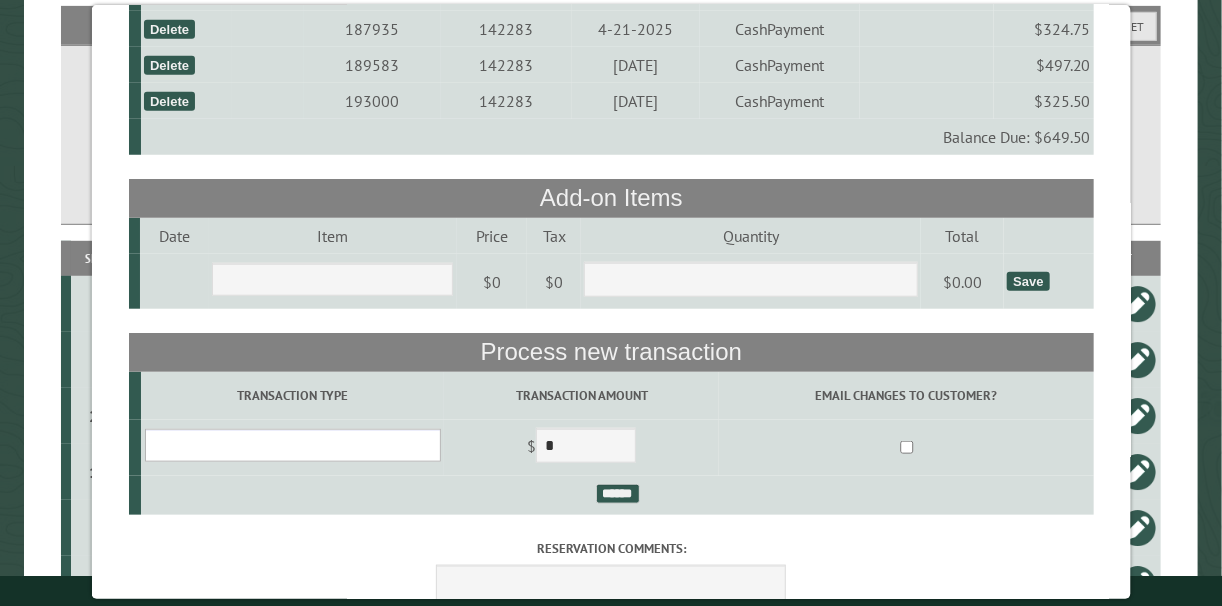 click on "**********" at bounding box center (292, 445) 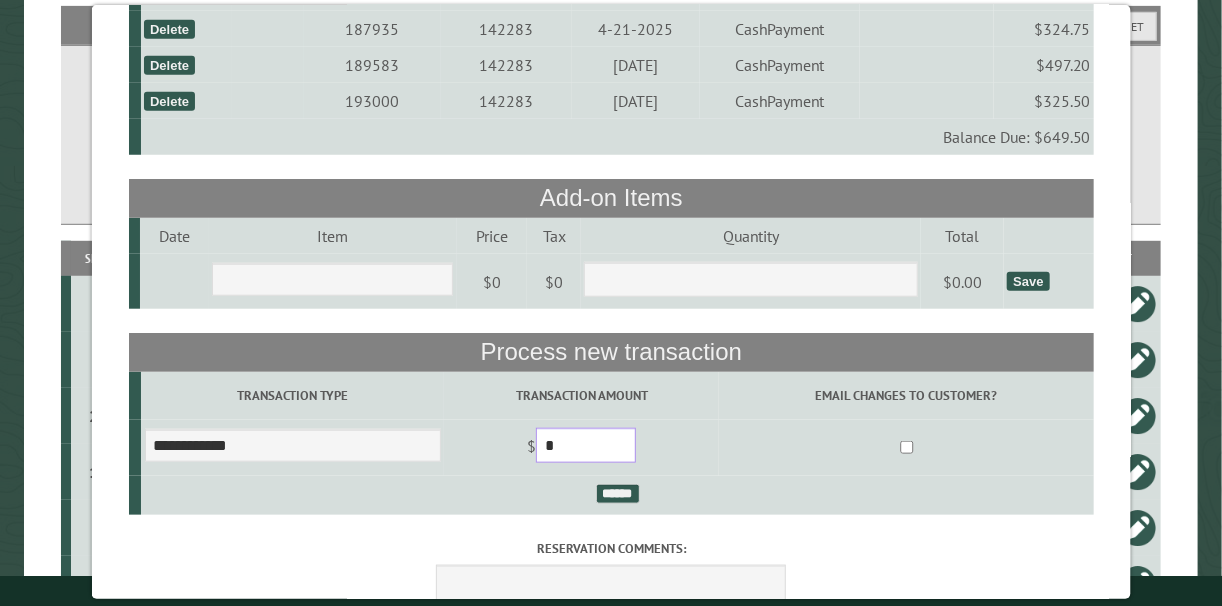 click on "*" at bounding box center [586, 445] 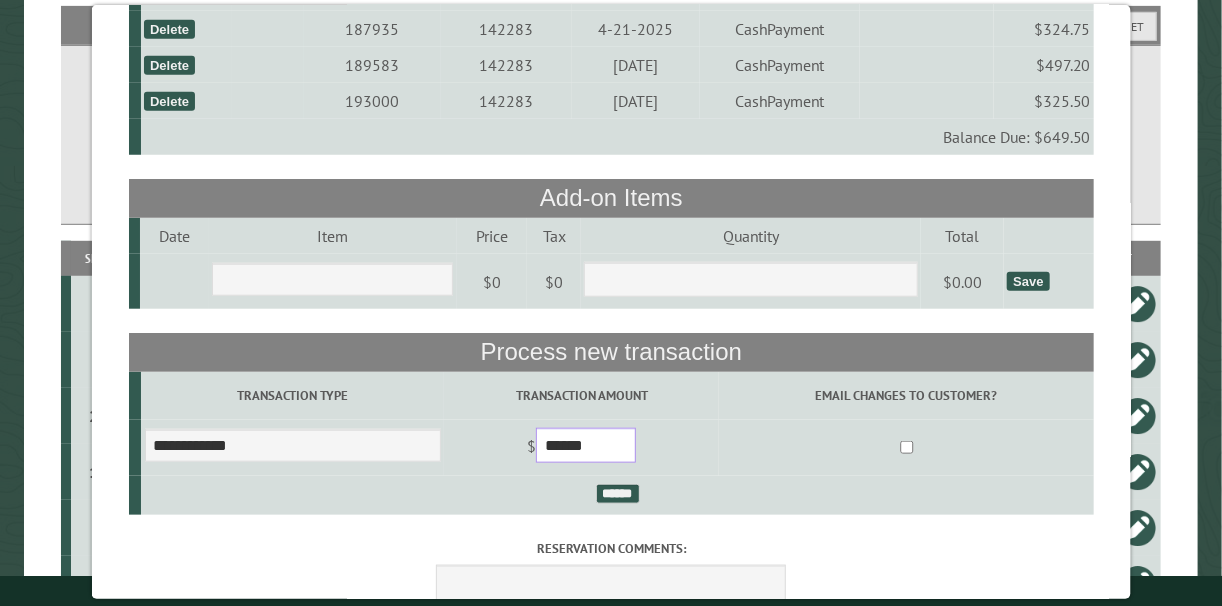 type on "******" 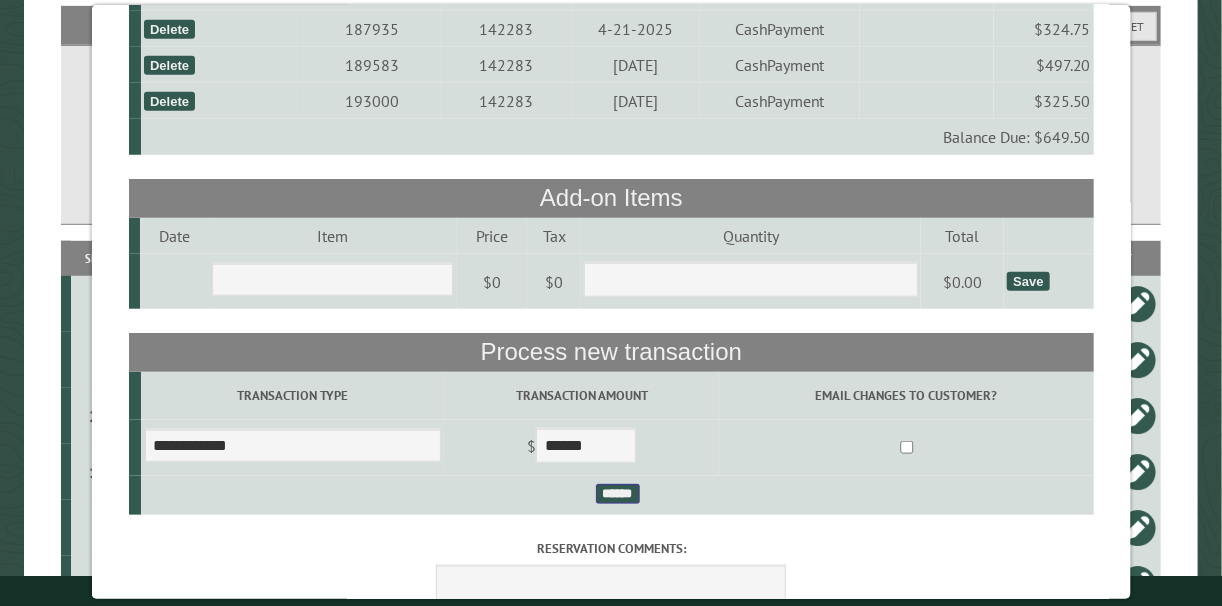 click on "******" at bounding box center [617, 494] 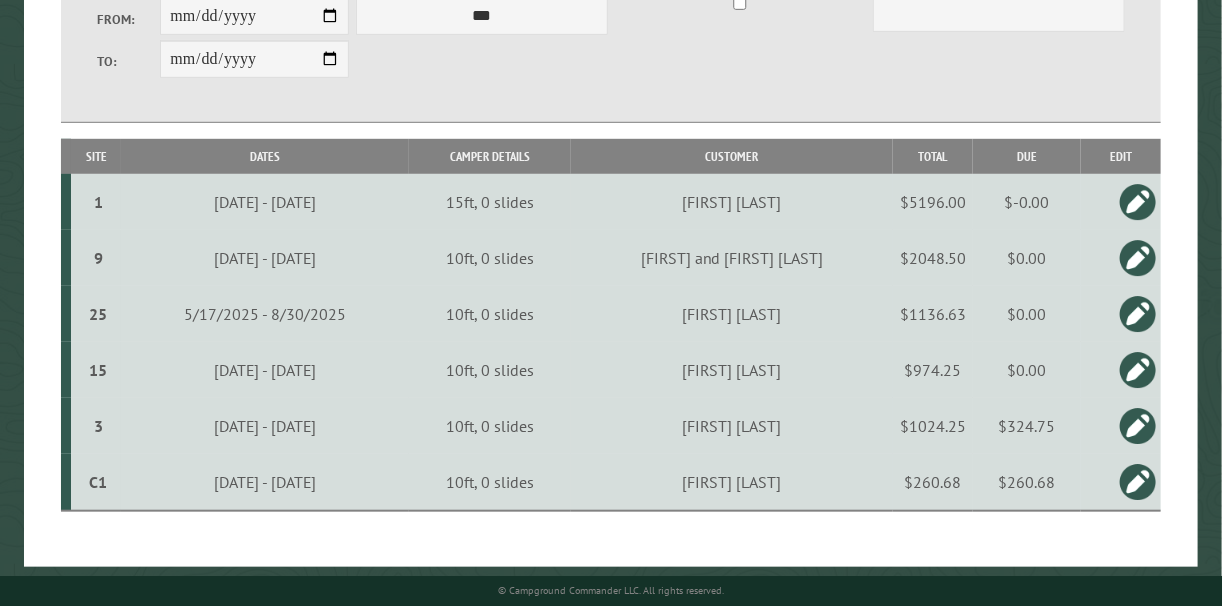 scroll, scrollTop: 446, scrollLeft: 0, axis: vertical 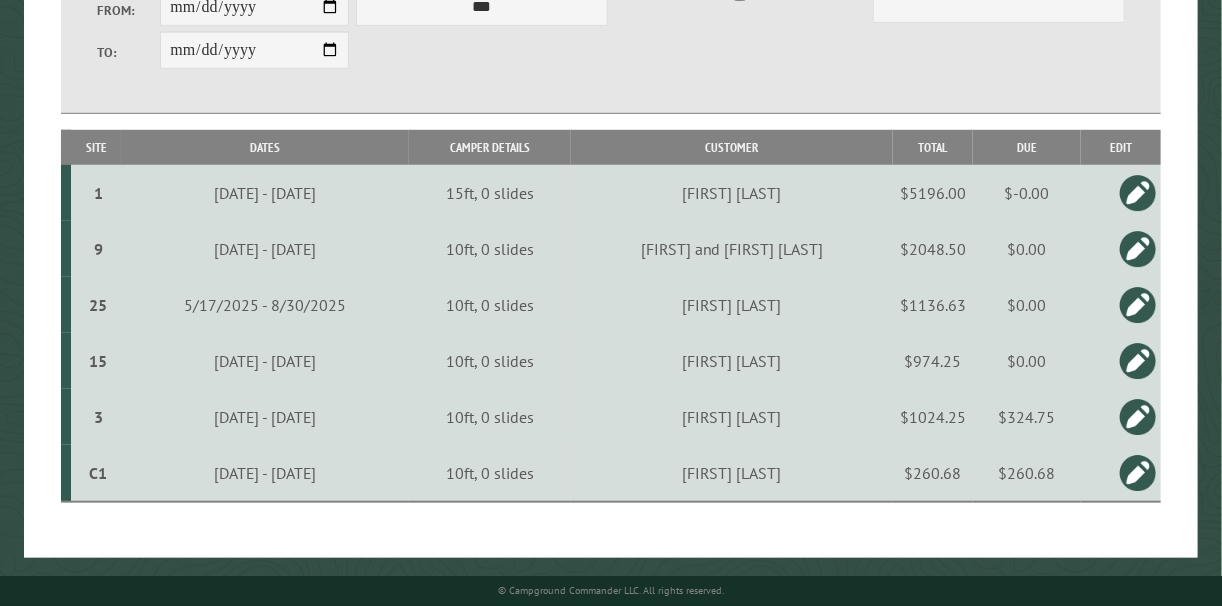click at bounding box center (1138, 361) 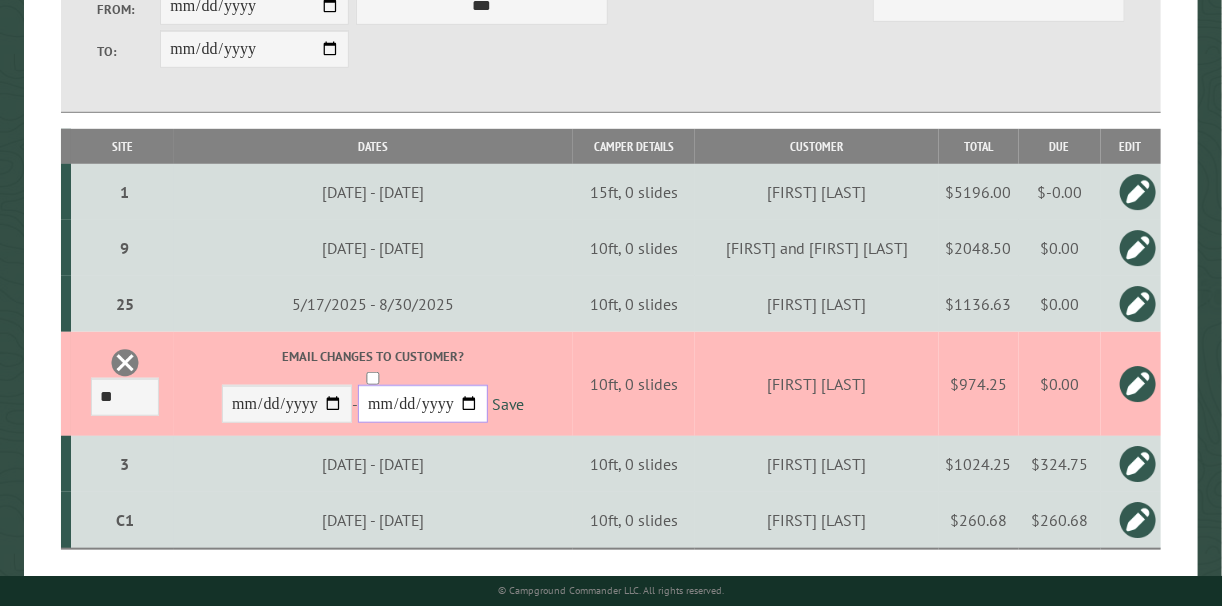 click on "**********" at bounding box center [423, 404] 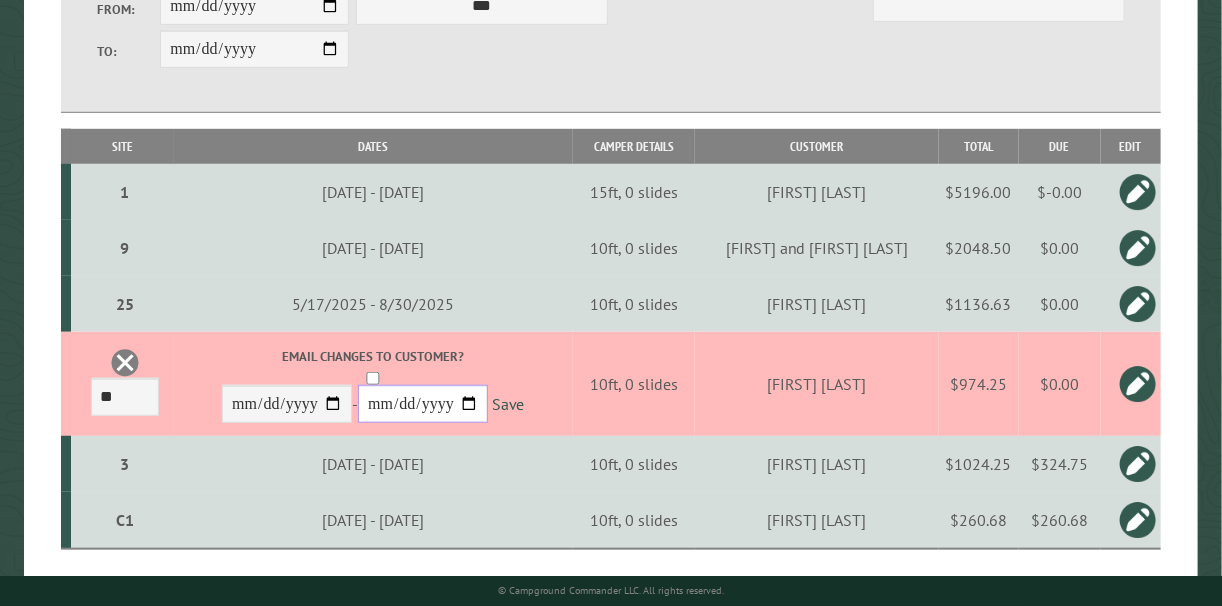 type on "**********" 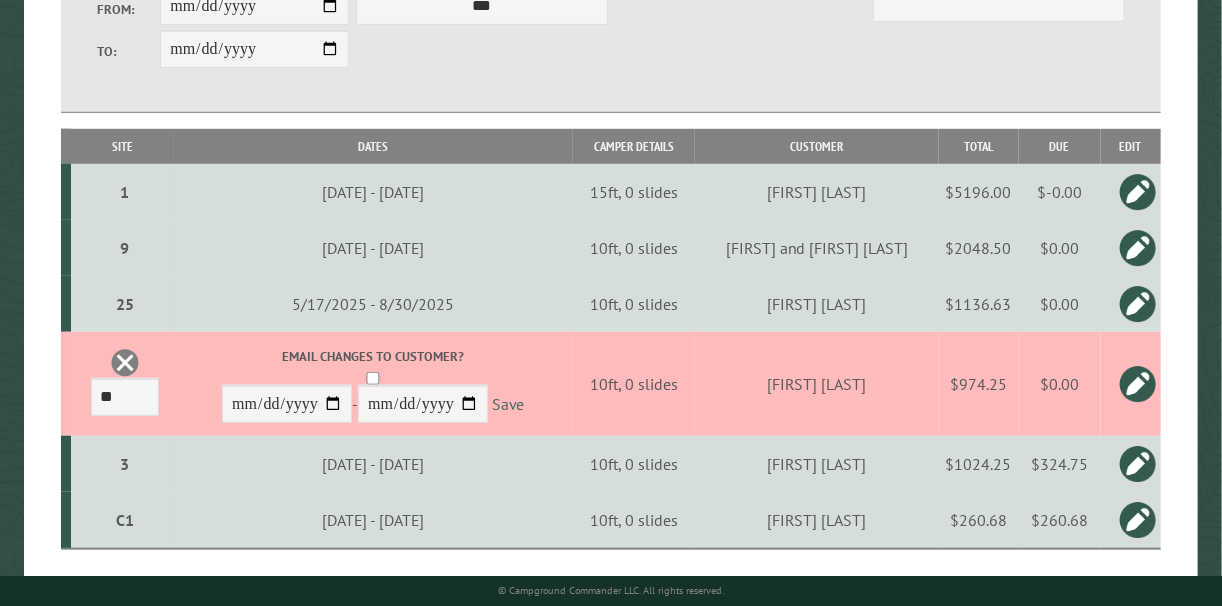 click on "Save" at bounding box center (508, 405) 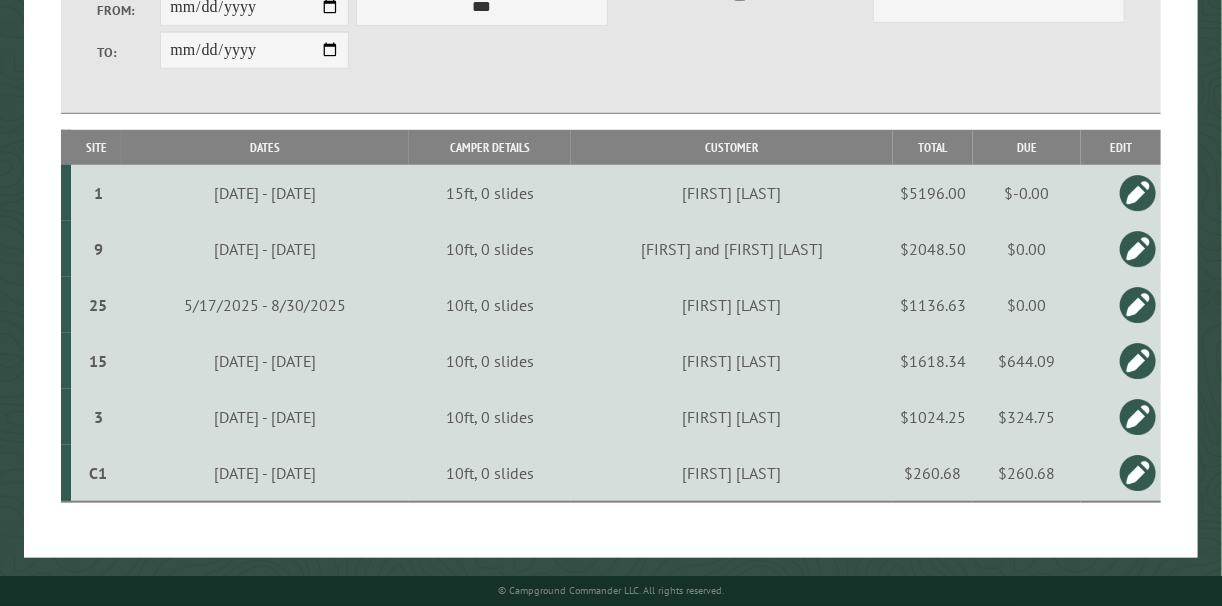 click on "$644.09" at bounding box center [1027, 361] 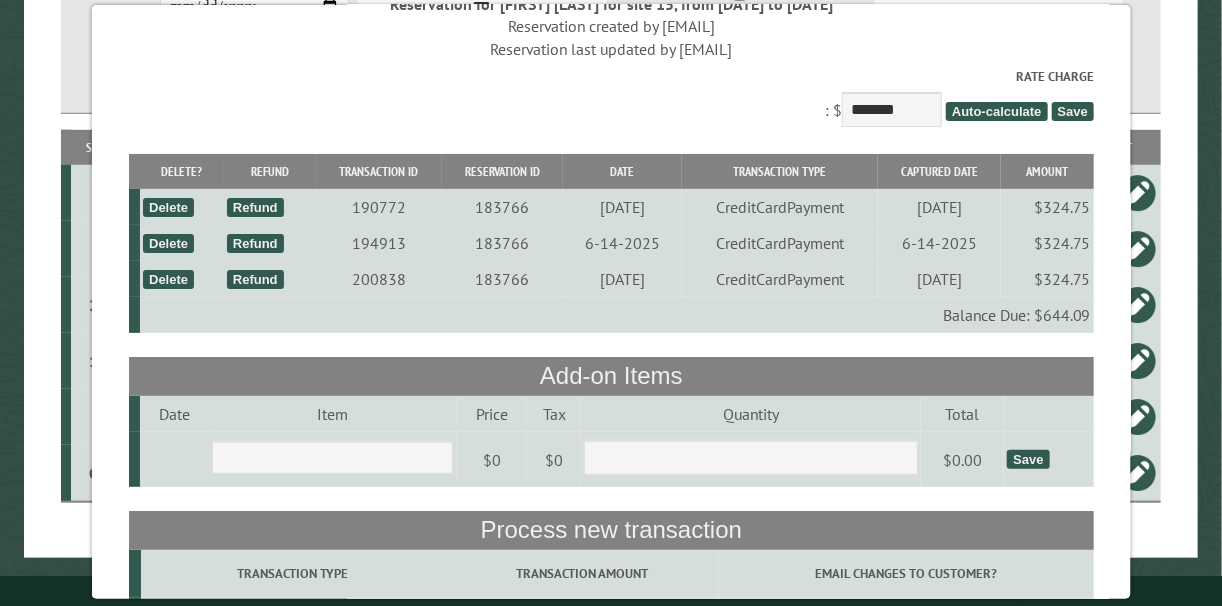 scroll, scrollTop: 60, scrollLeft: 0, axis: vertical 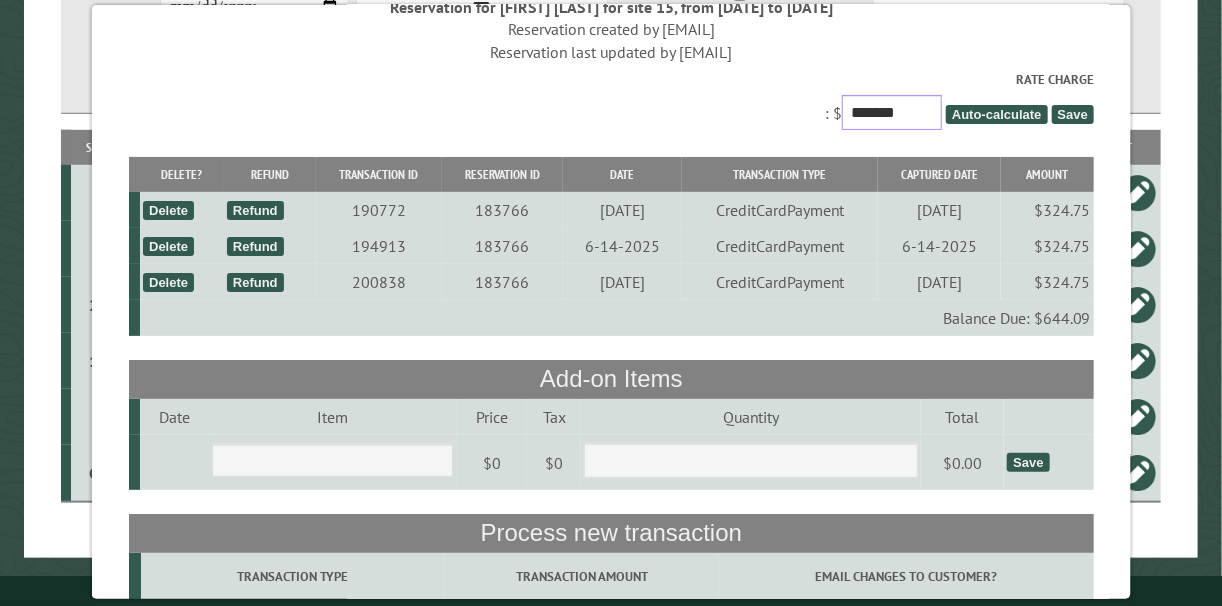 click on "*******" at bounding box center (892, 112) 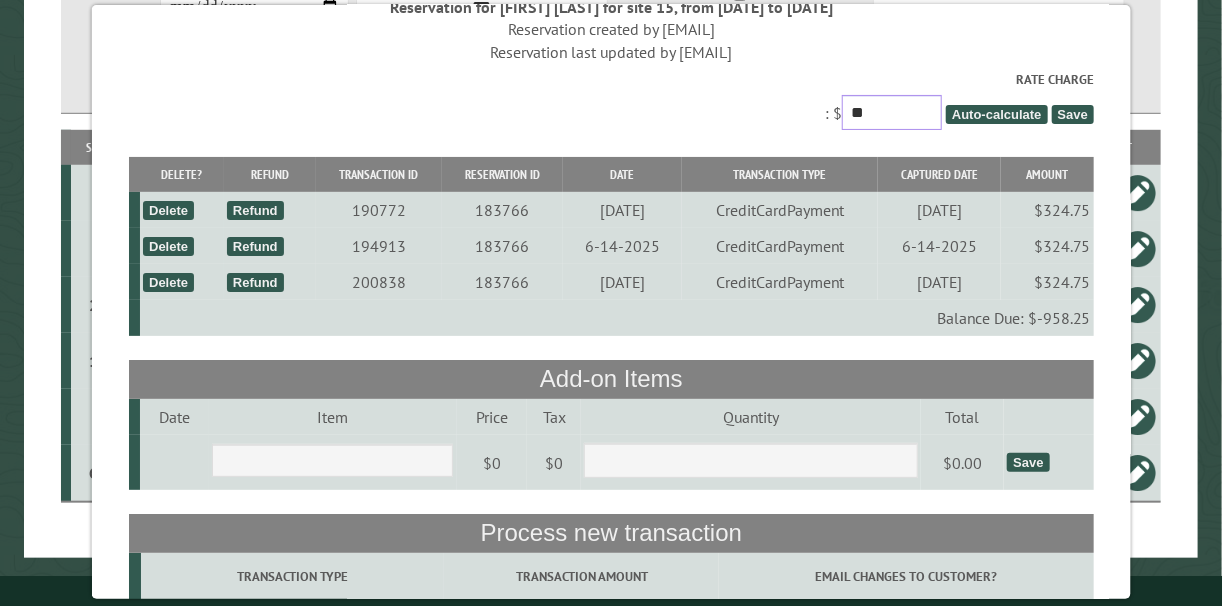 type on "*" 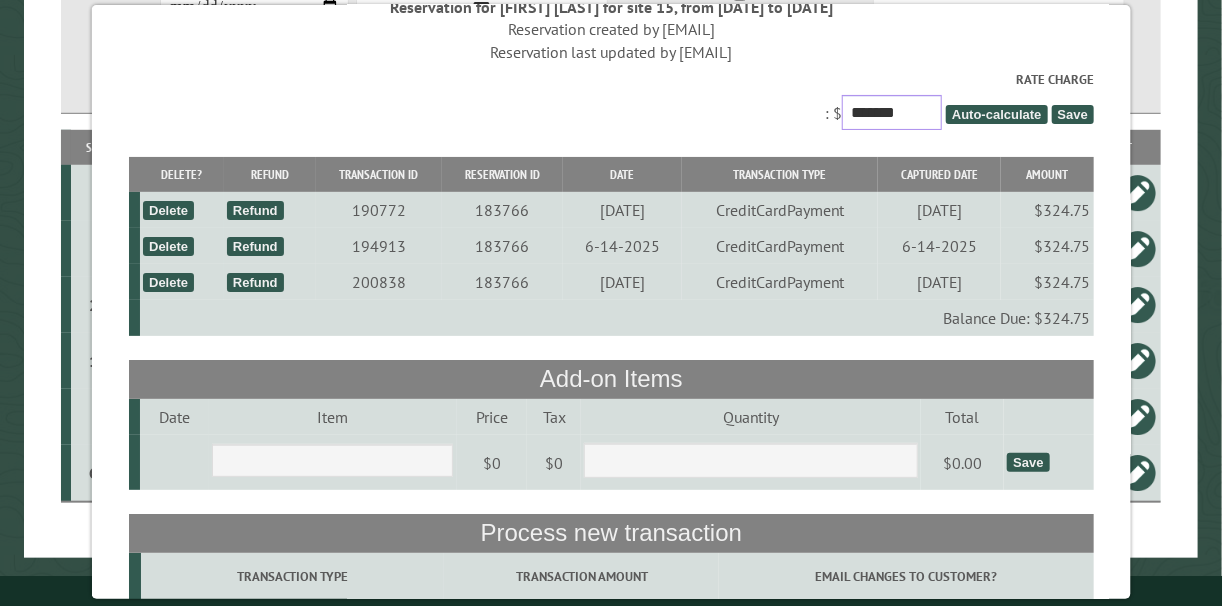 type on "*******" 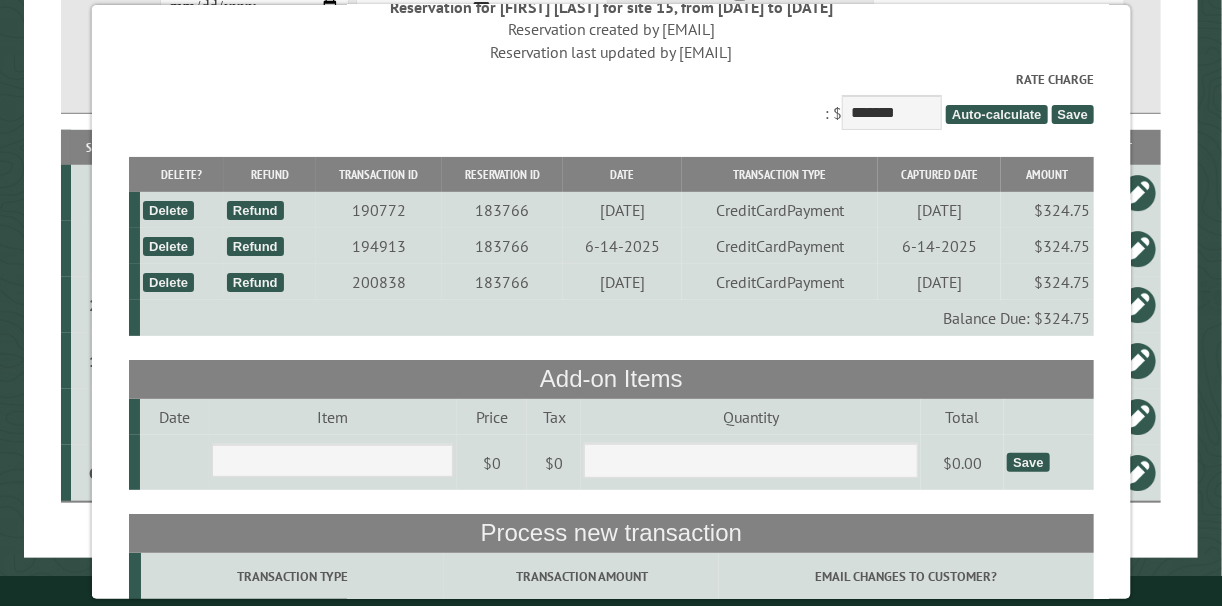 click on "Save" at bounding box center [1072, 114] 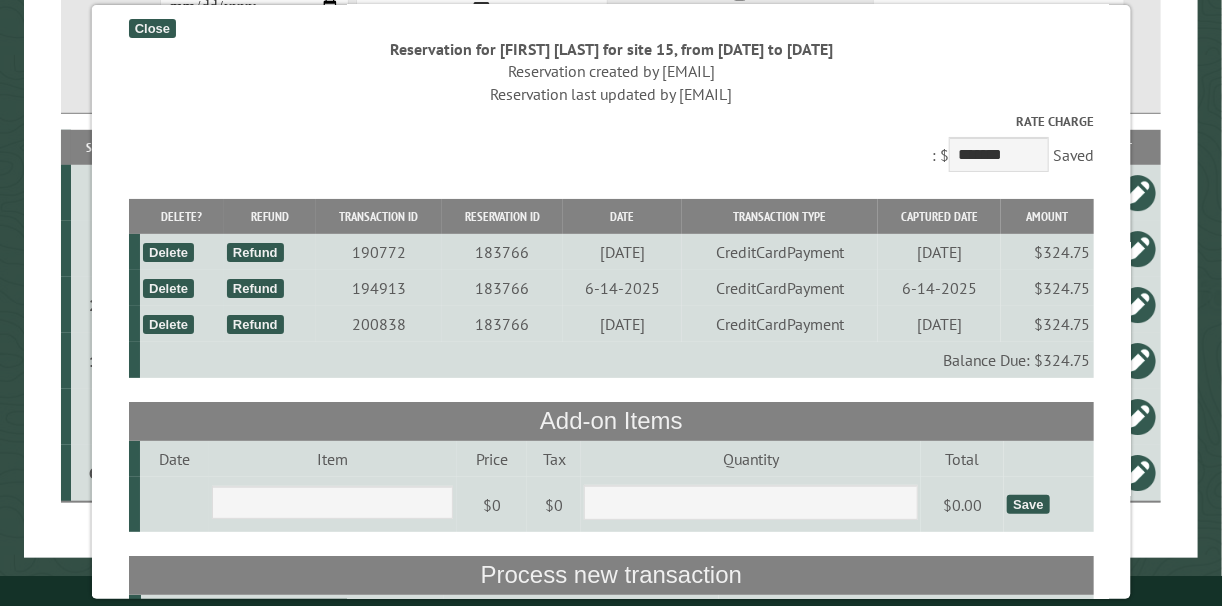 scroll, scrollTop: 0, scrollLeft: 0, axis: both 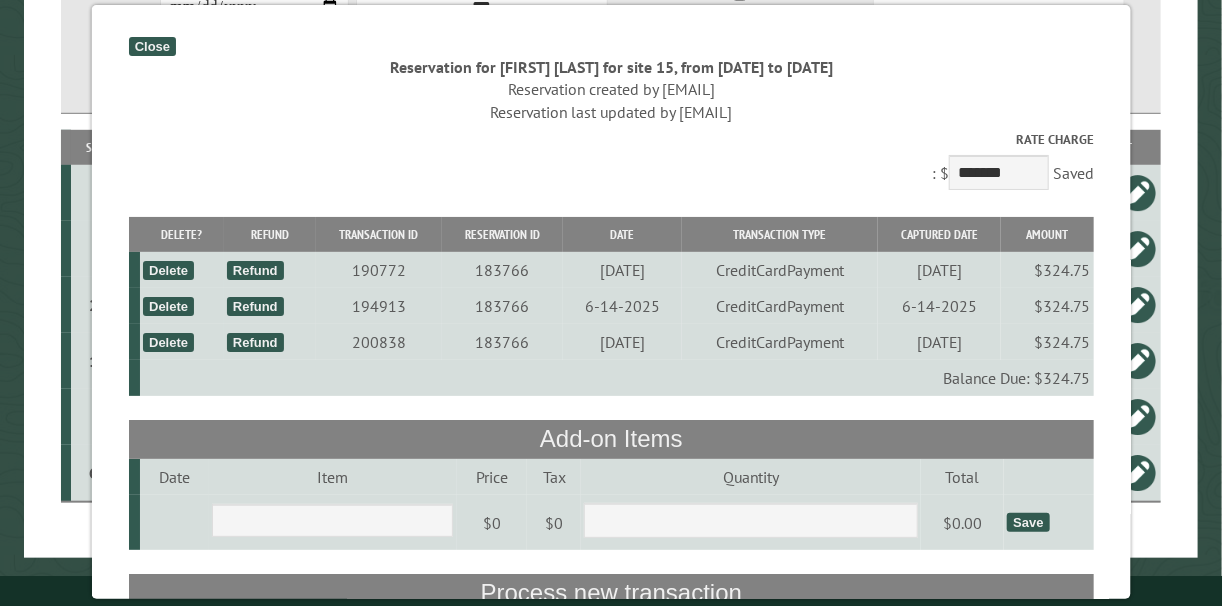 click on "Close" at bounding box center [151, 46] 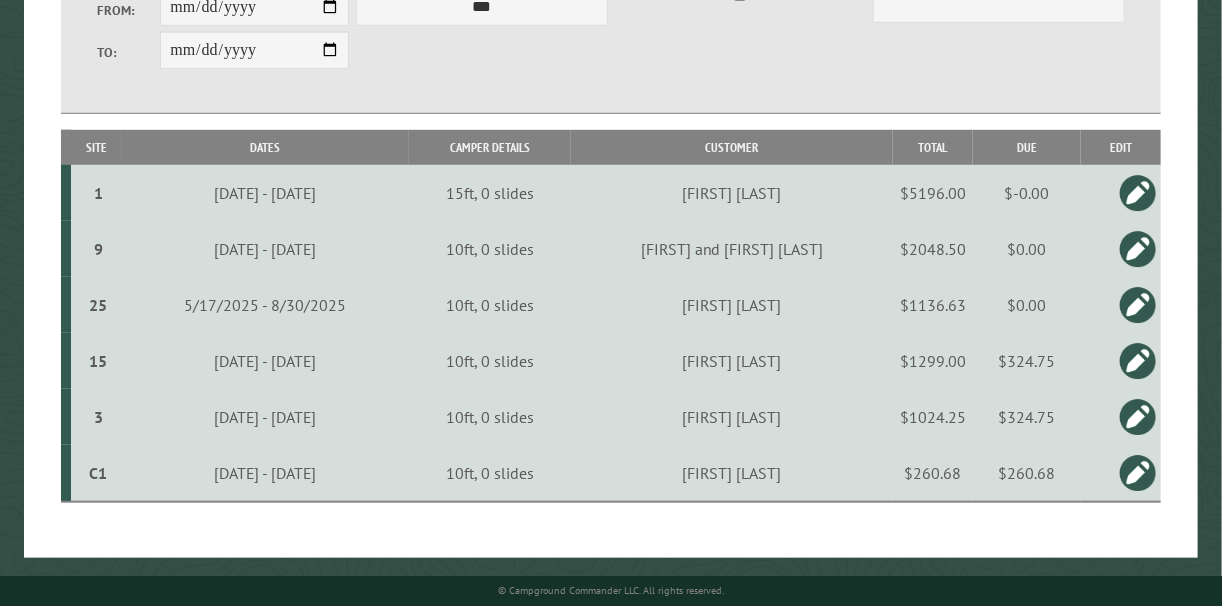 click at bounding box center [1138, 249] 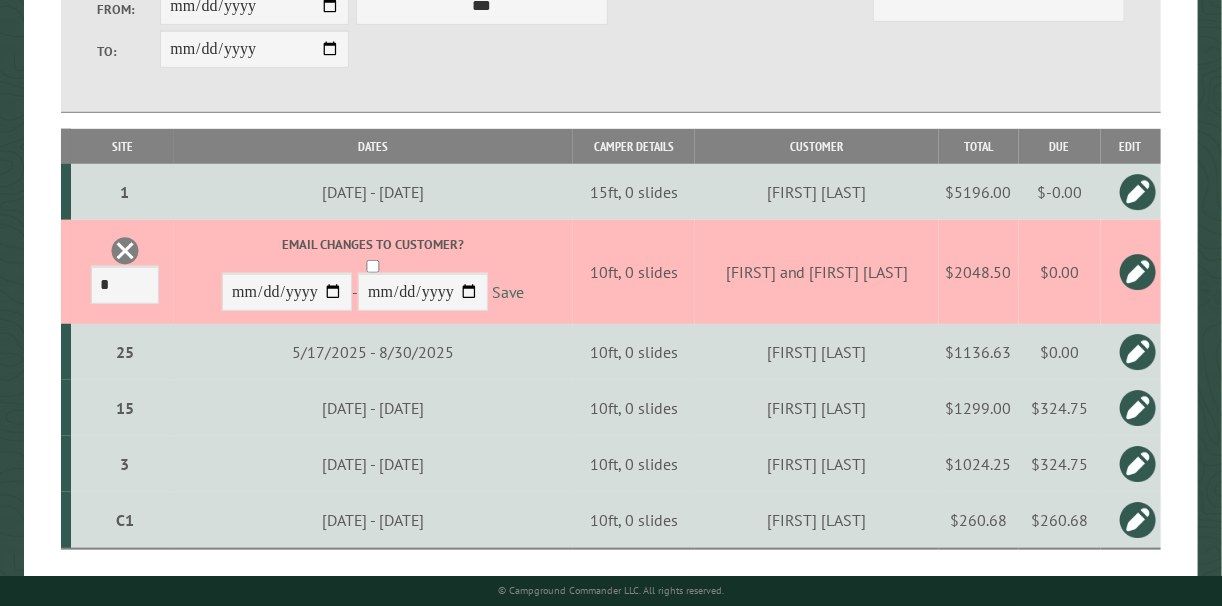 click on "Save" at bounding box center (508, 293) 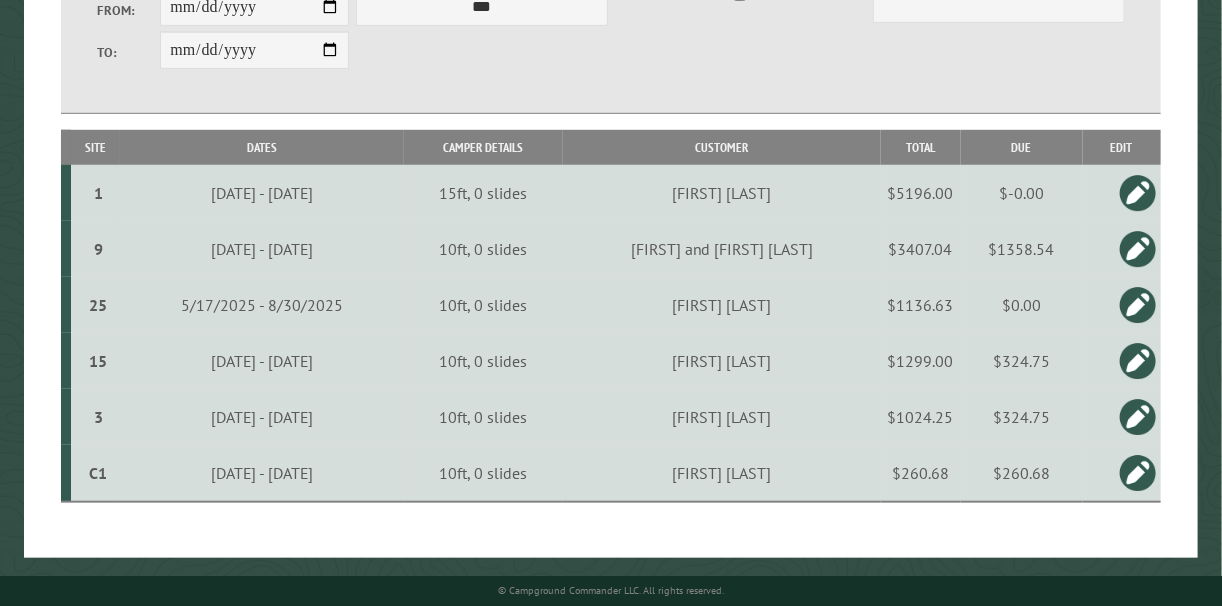 click at bounding box center (1138, 249) 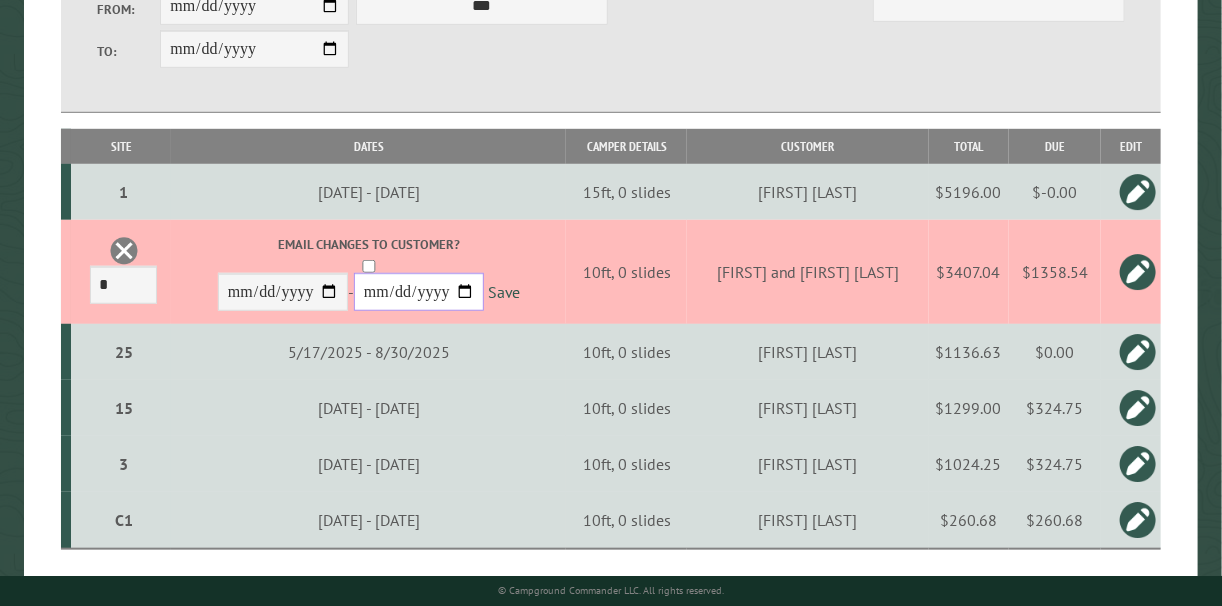 click on "**********" at bounding box center [419, 292] 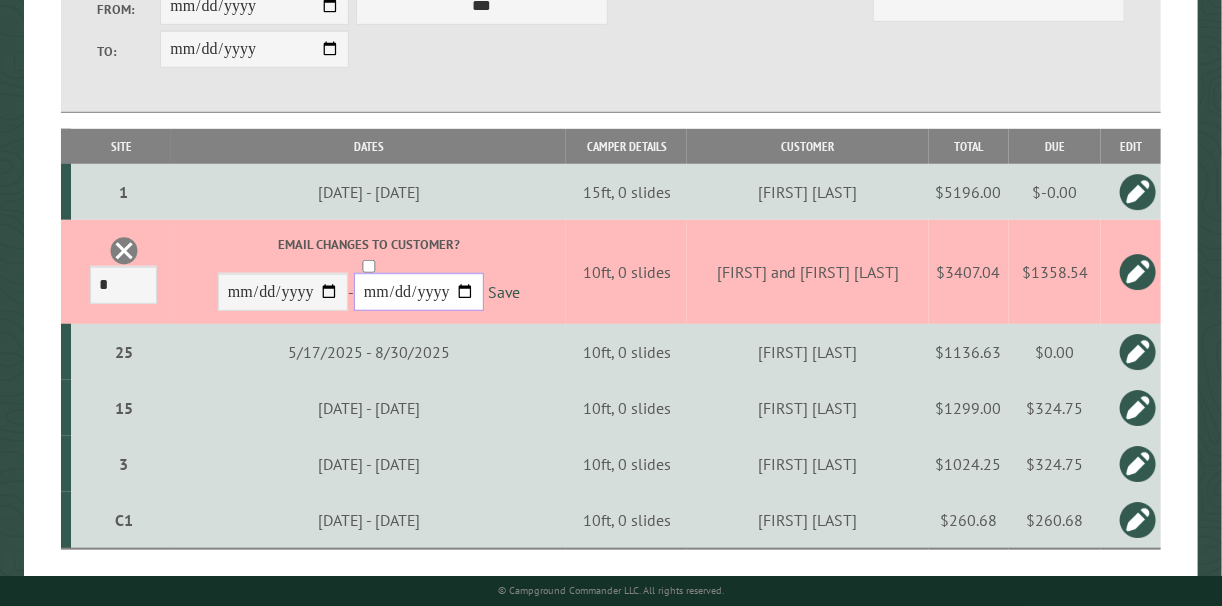 type on "**********" 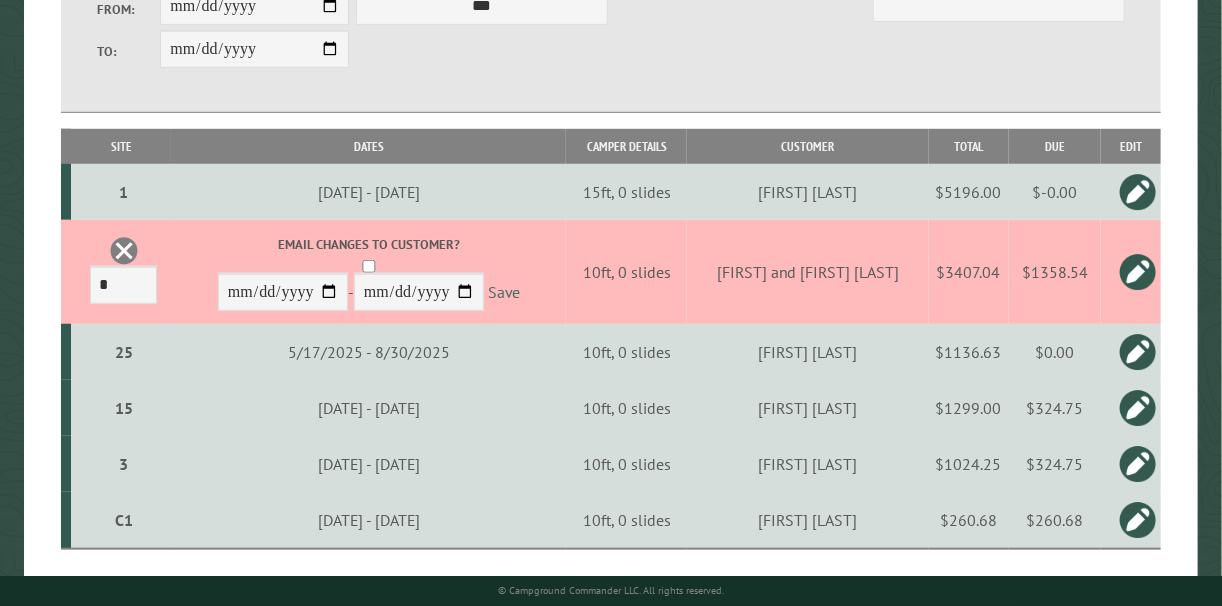 click on "Save" at bounding box center [504, 293] 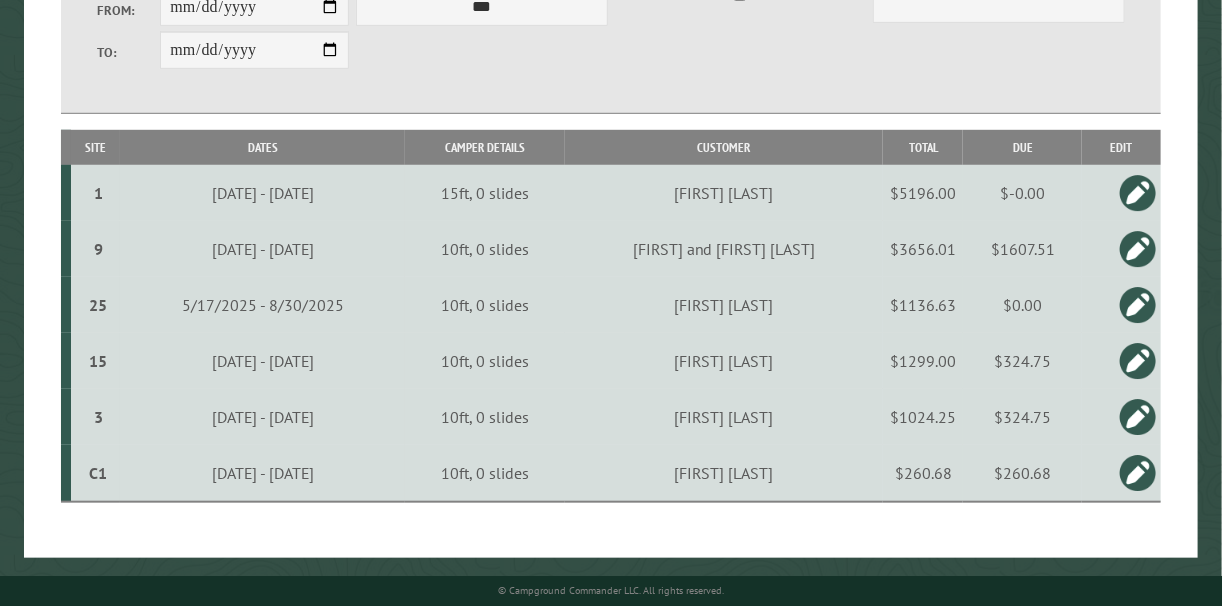 click on "$1607.51" at bounding box center [1022, 249] 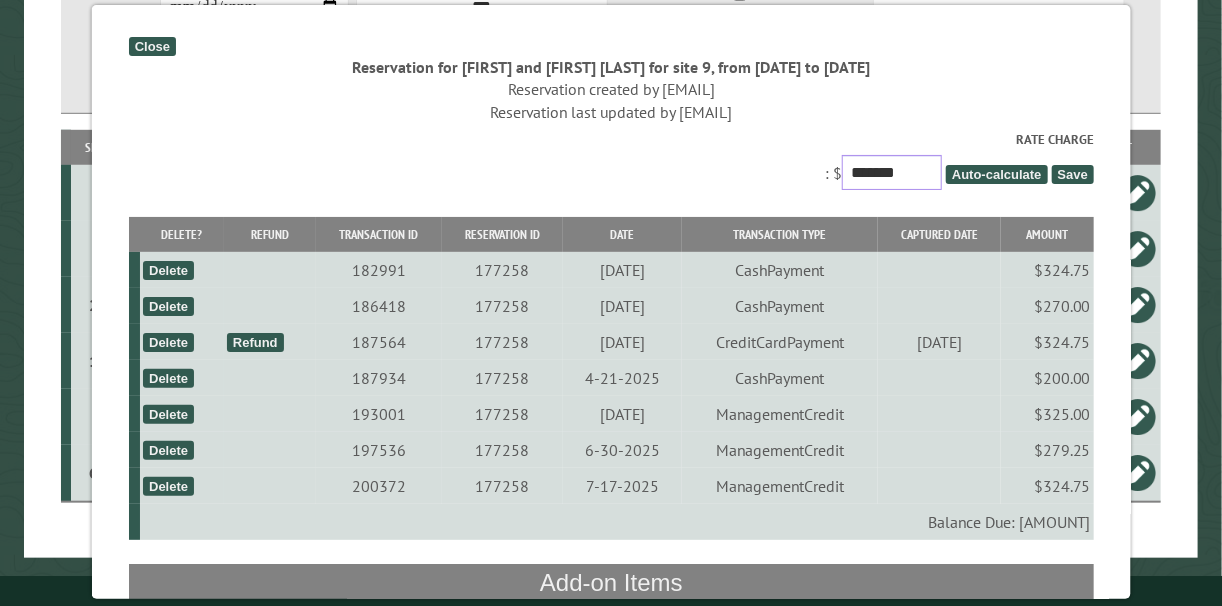 click on "*******" at bounding box center (892, 172) 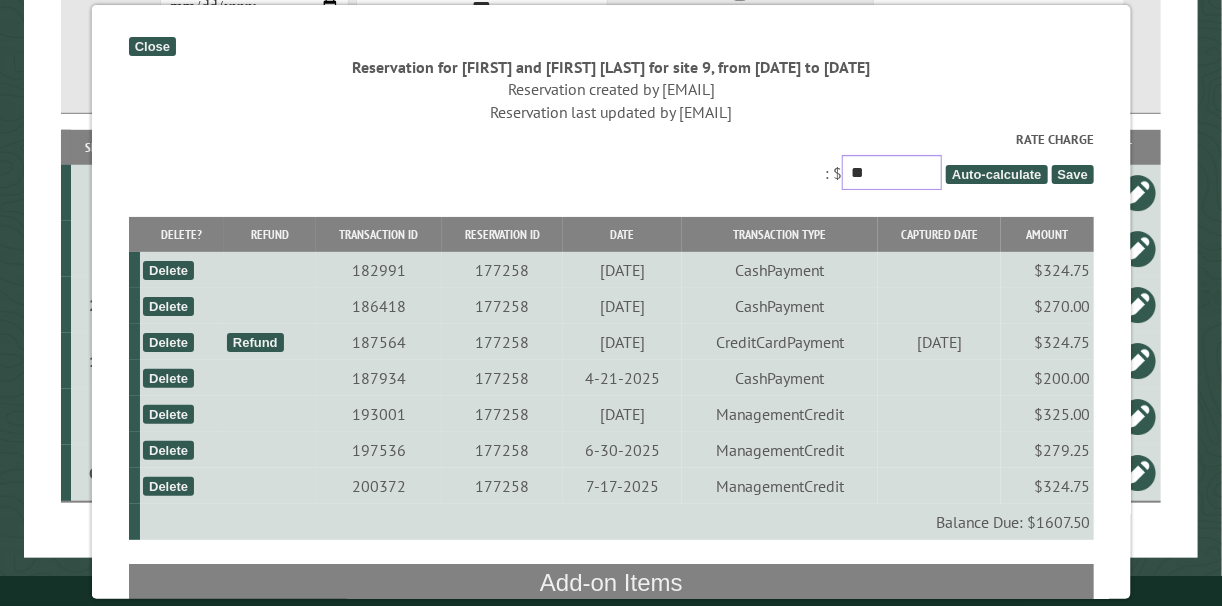 type on "*" 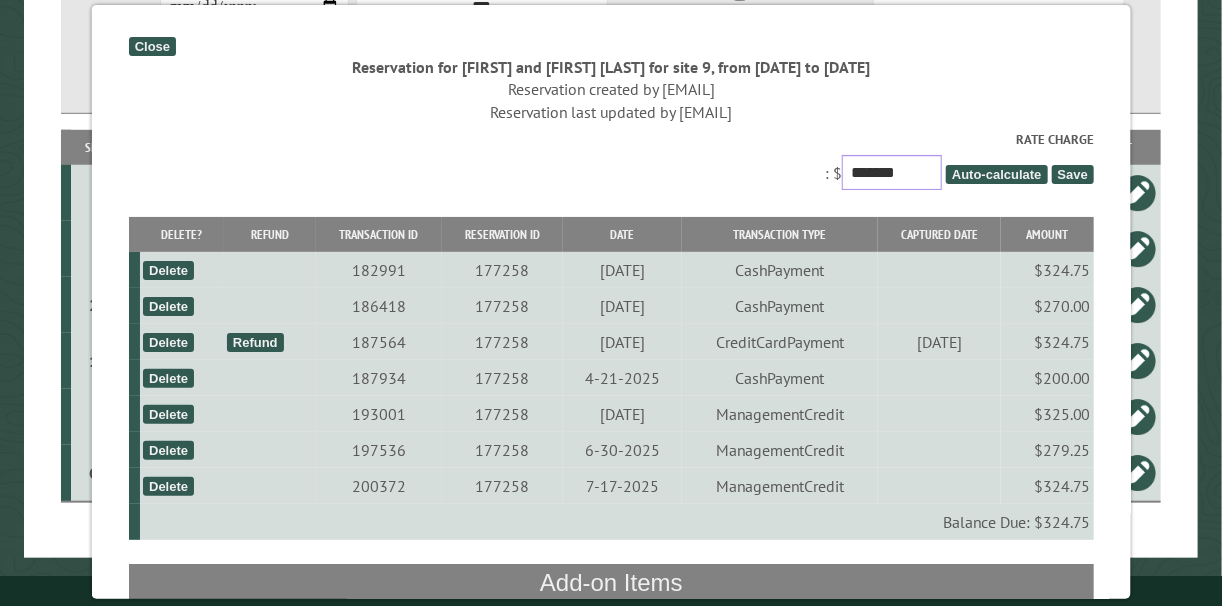 type on "*******" 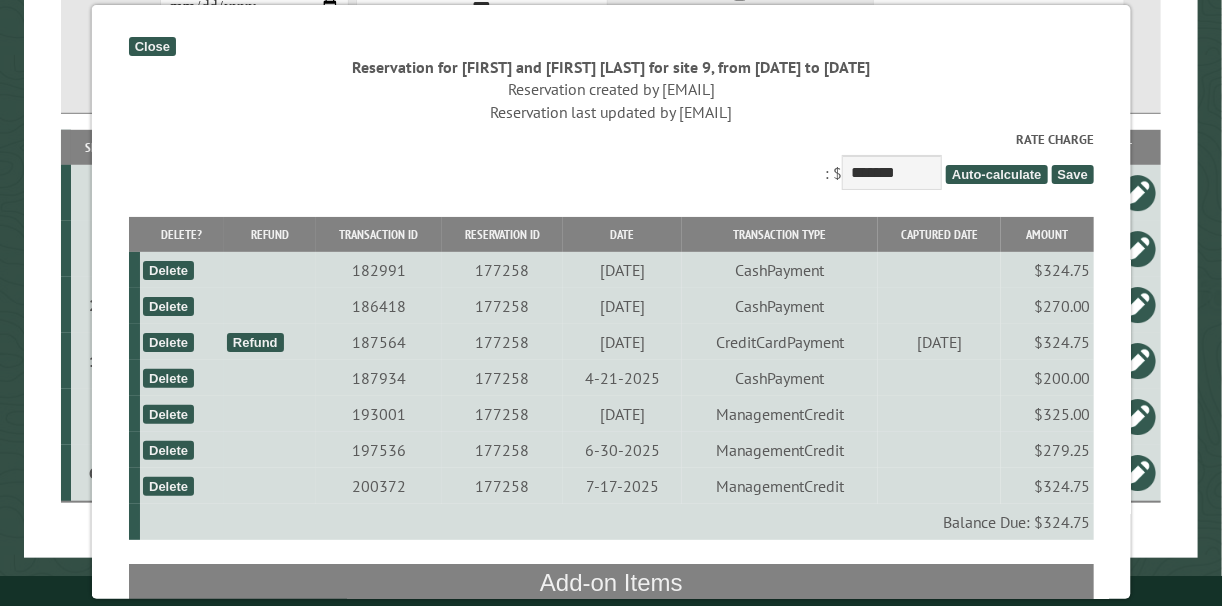 click on "Save" at bounding box center [1072, 174] 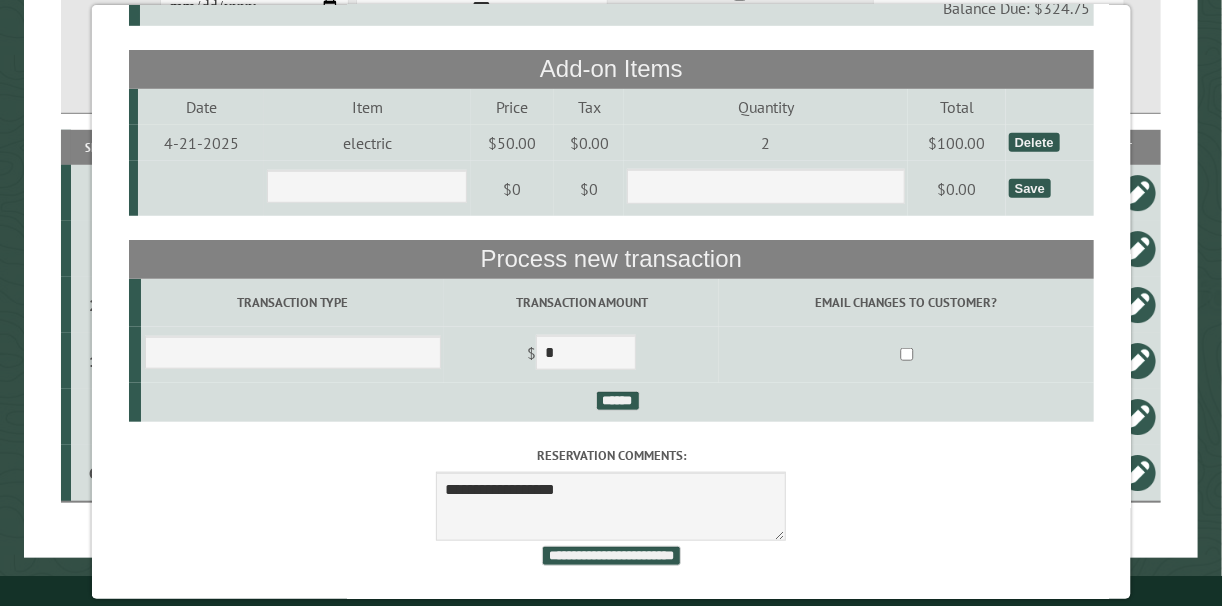 scroll, scrollTop: 535, scrollLeft: 0, axis: vertical 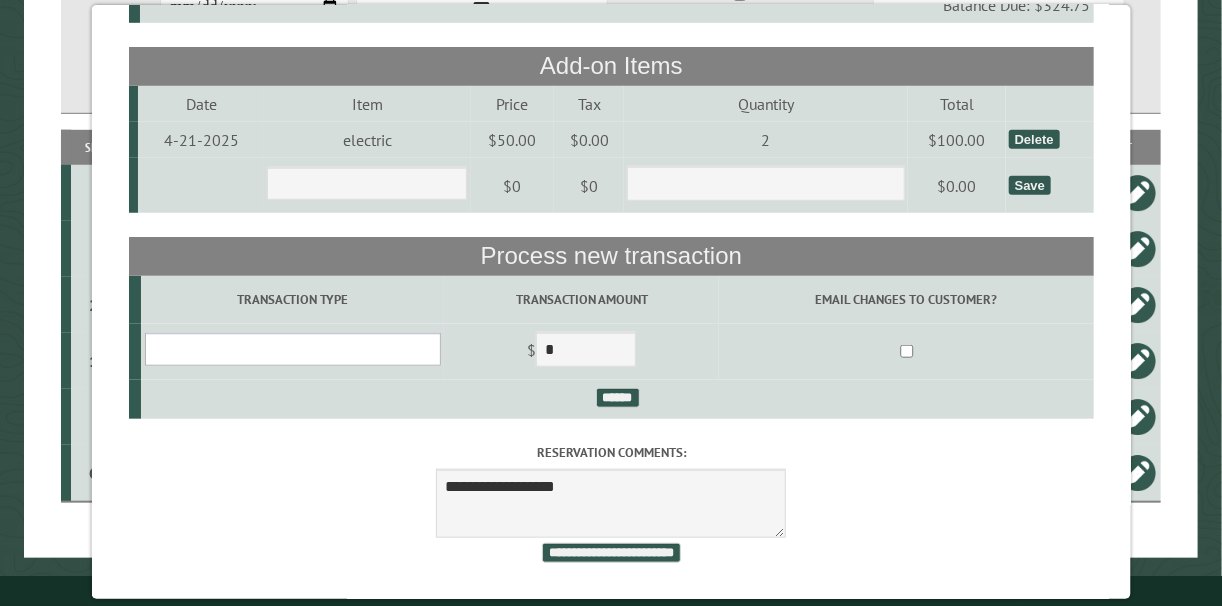 click on "**********" at bounding box center (292, 349) 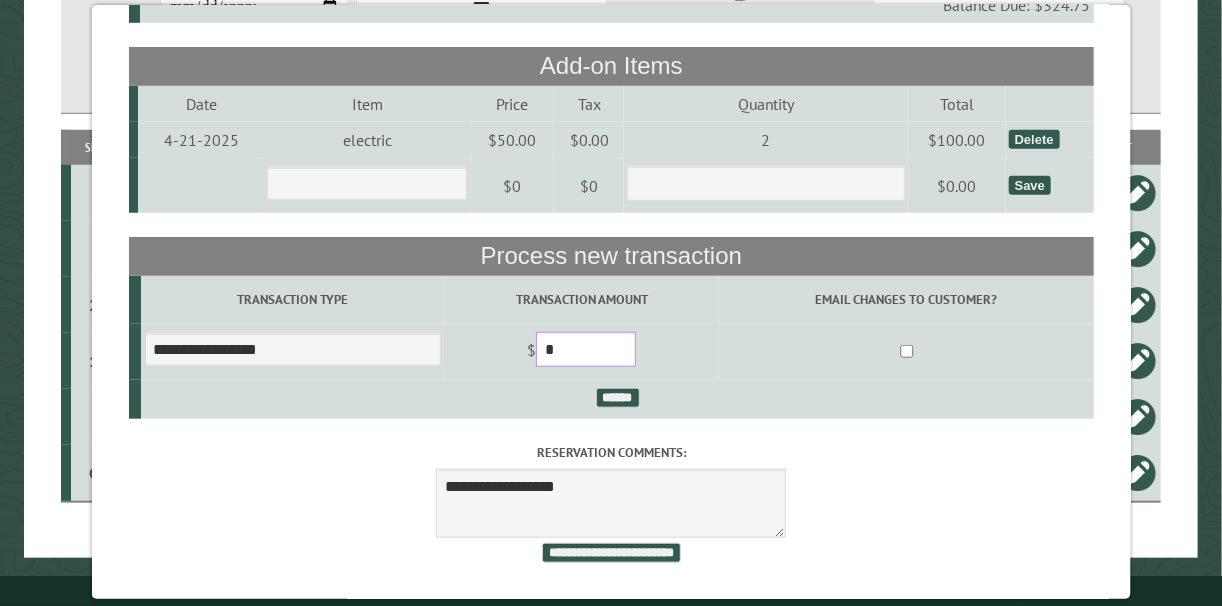 click on "*" at bounding box center [586, 349] 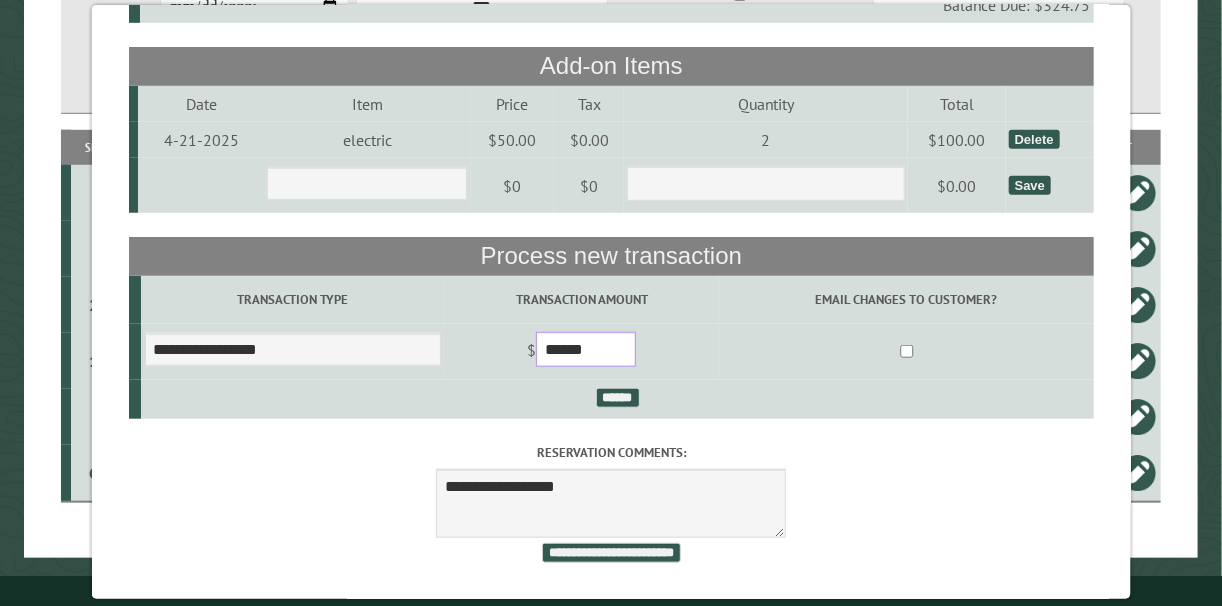 type on "******" 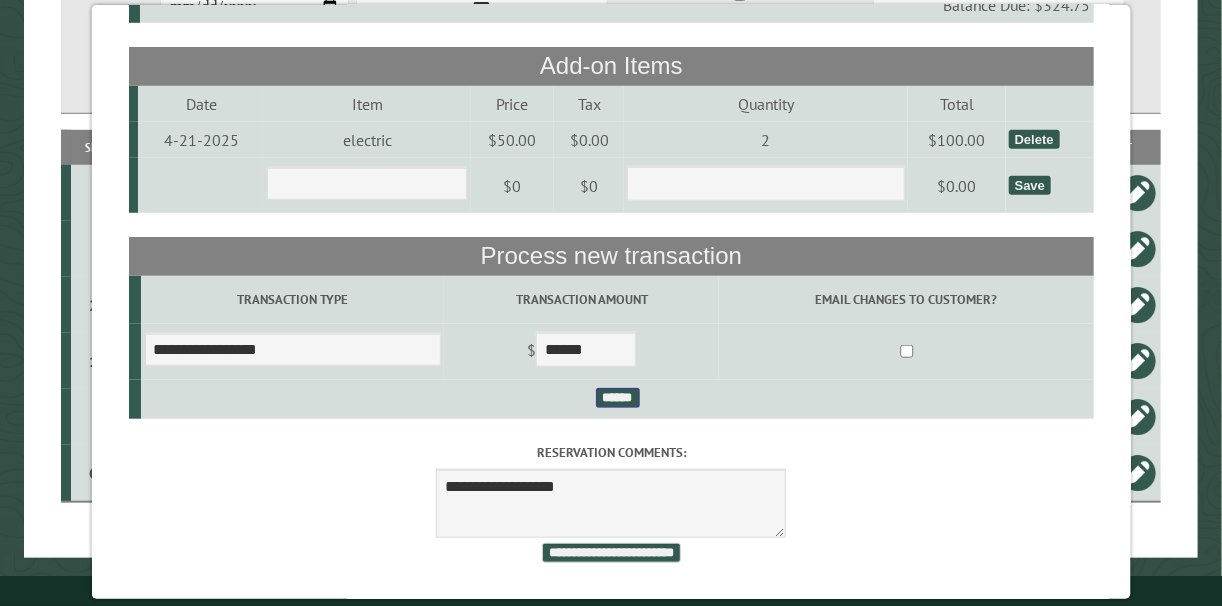click on "******" at bounding box center (617, 398) 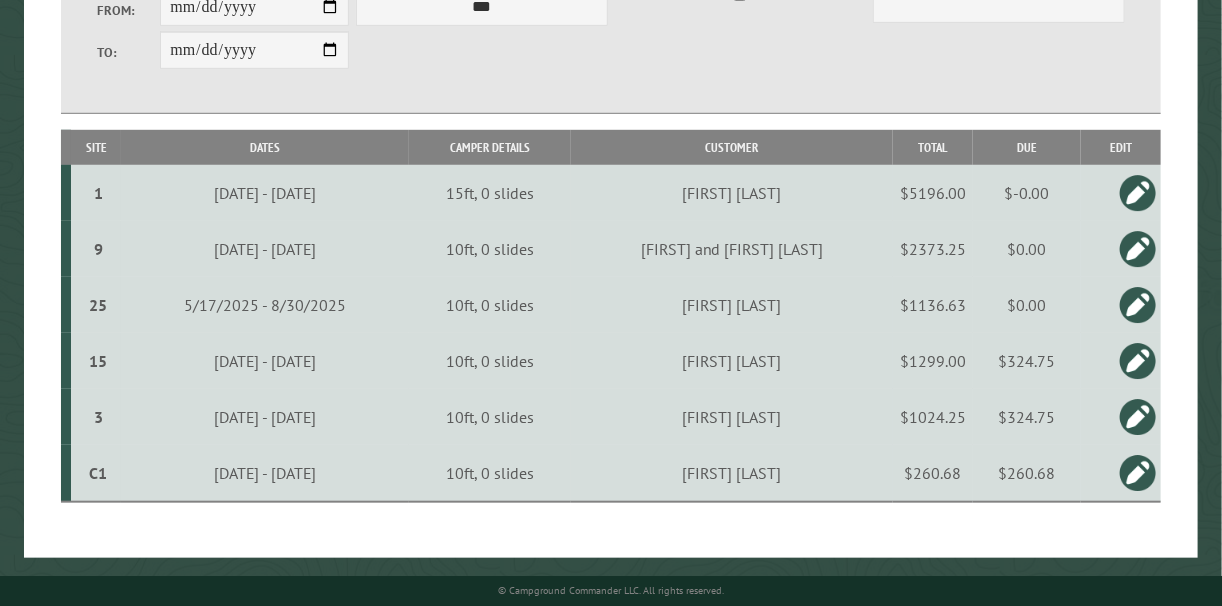 click at bounding box center (1138, 473) 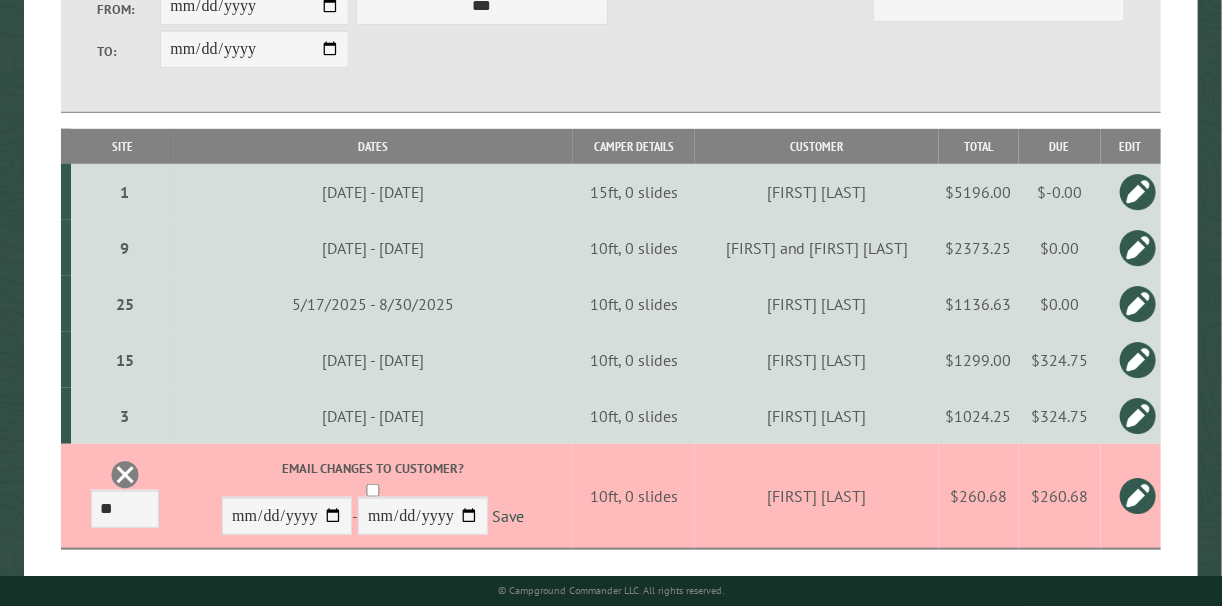 click at bounding box center [125, 475] 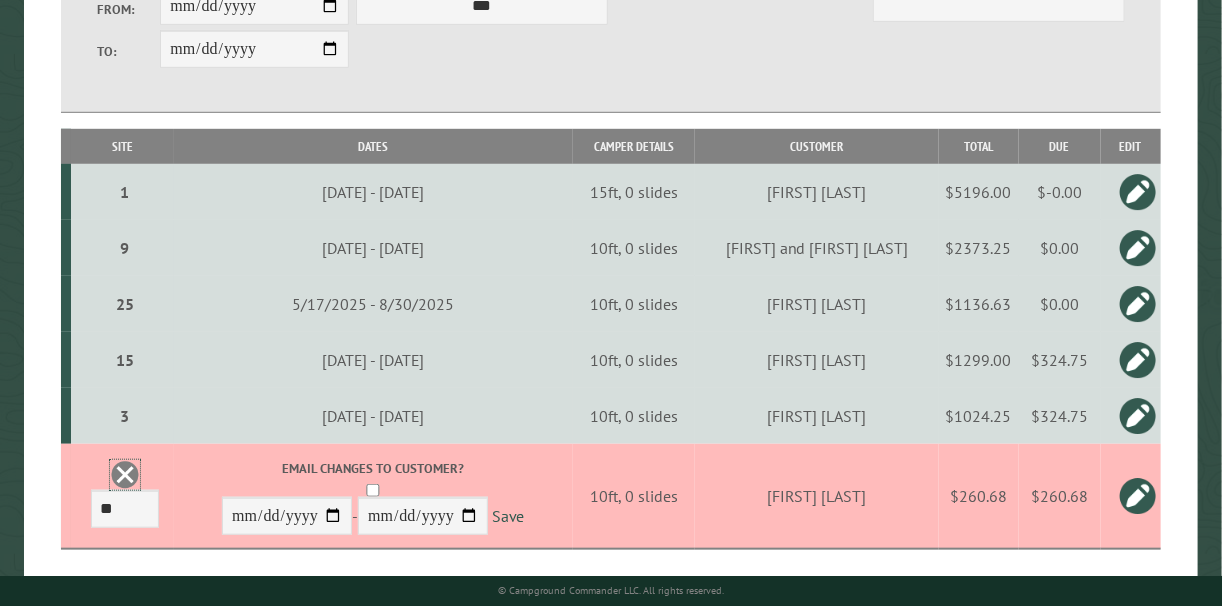scroll, scrollTop: 0, scrollLeft: 0, axis: both 